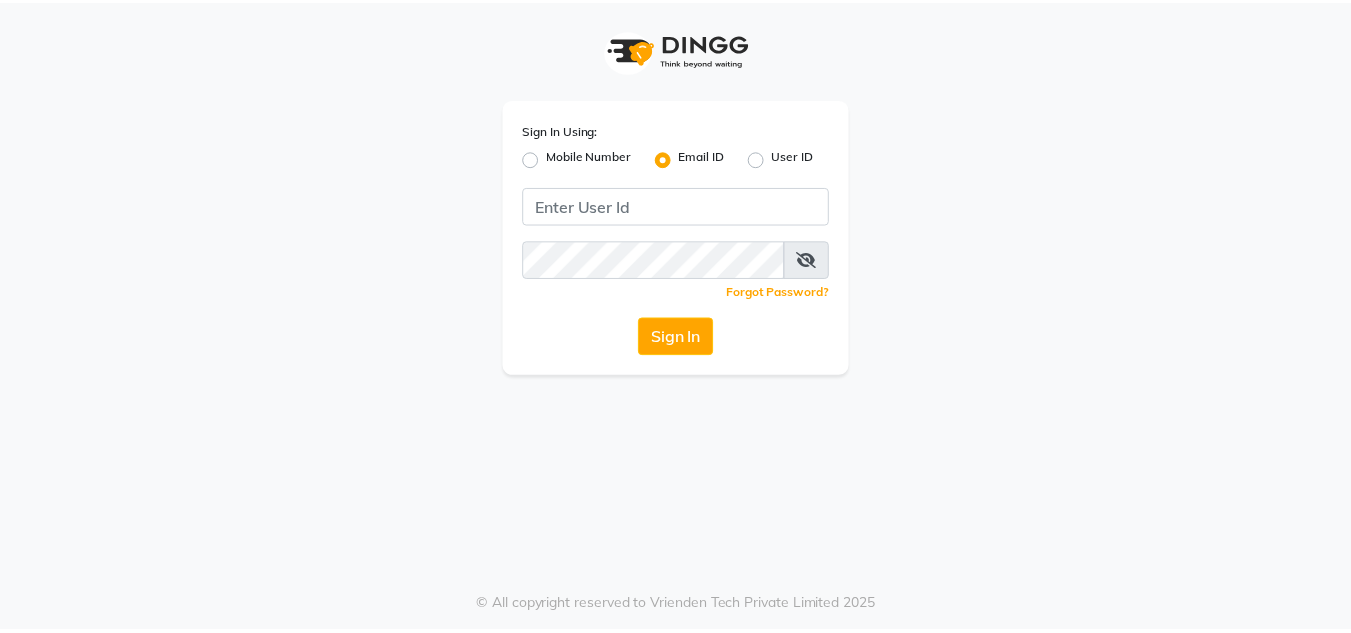 scroll, scrollTop: 0, scrollLeft: 0, axis: both 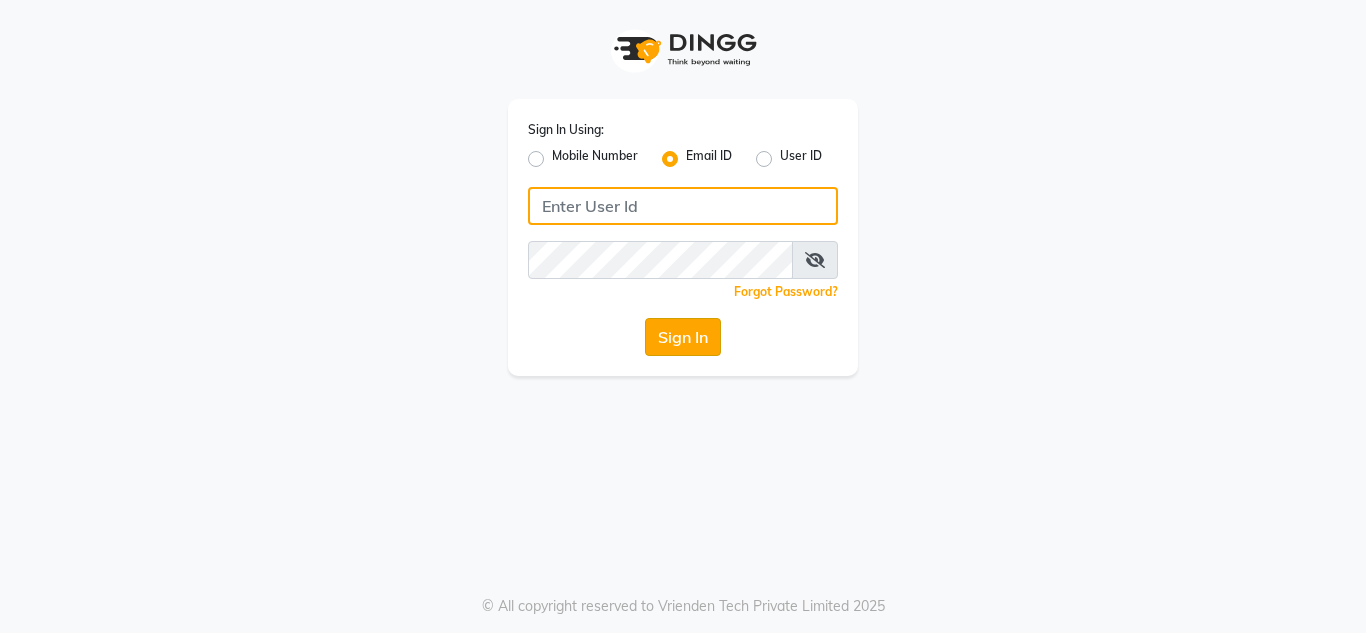 type on "[EMAIL]" 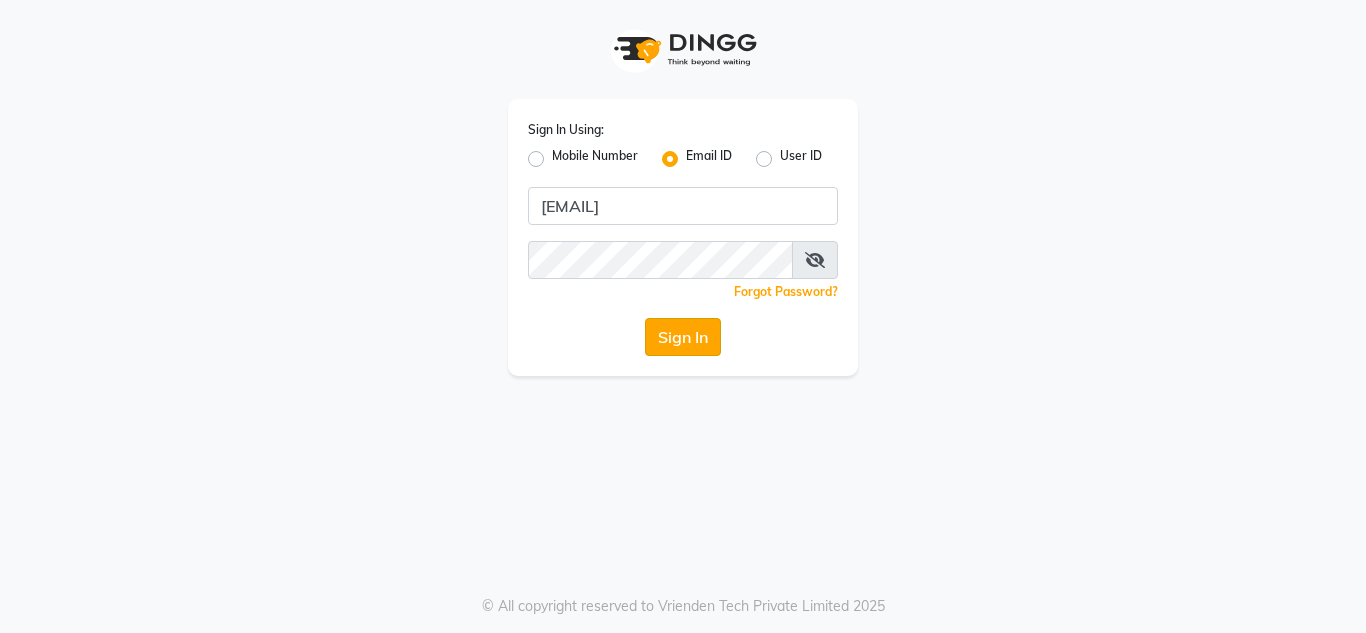 click on "Sign In" 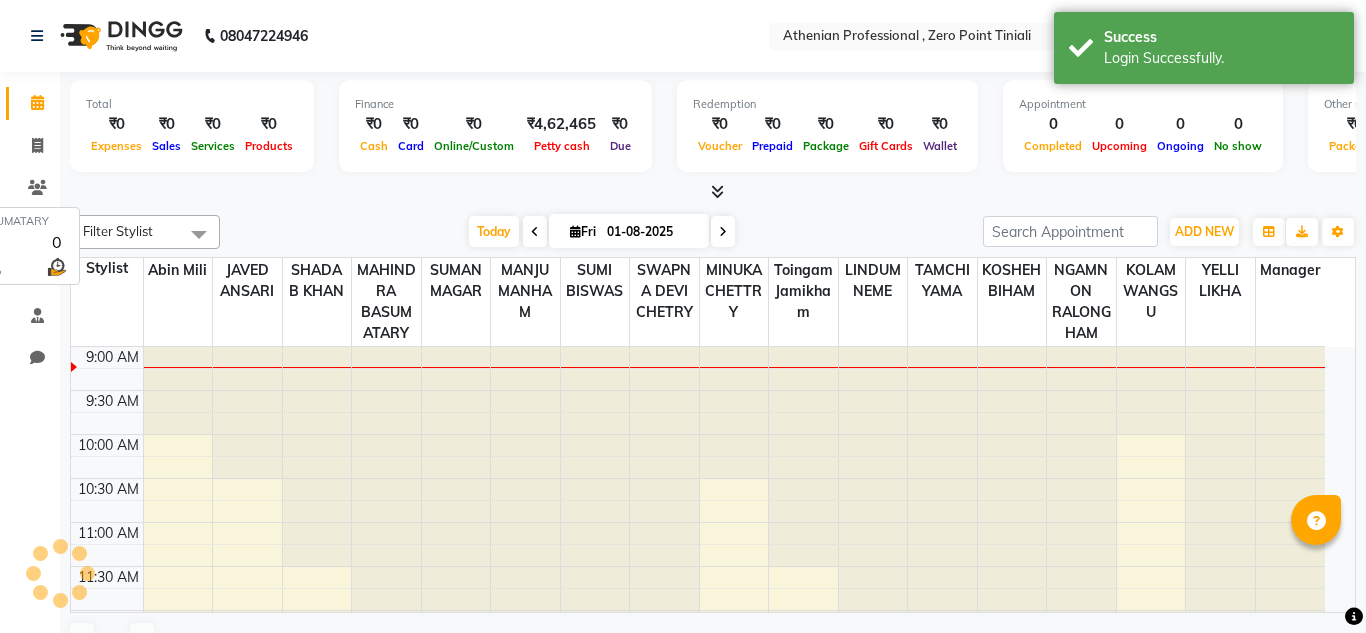 select on "en" 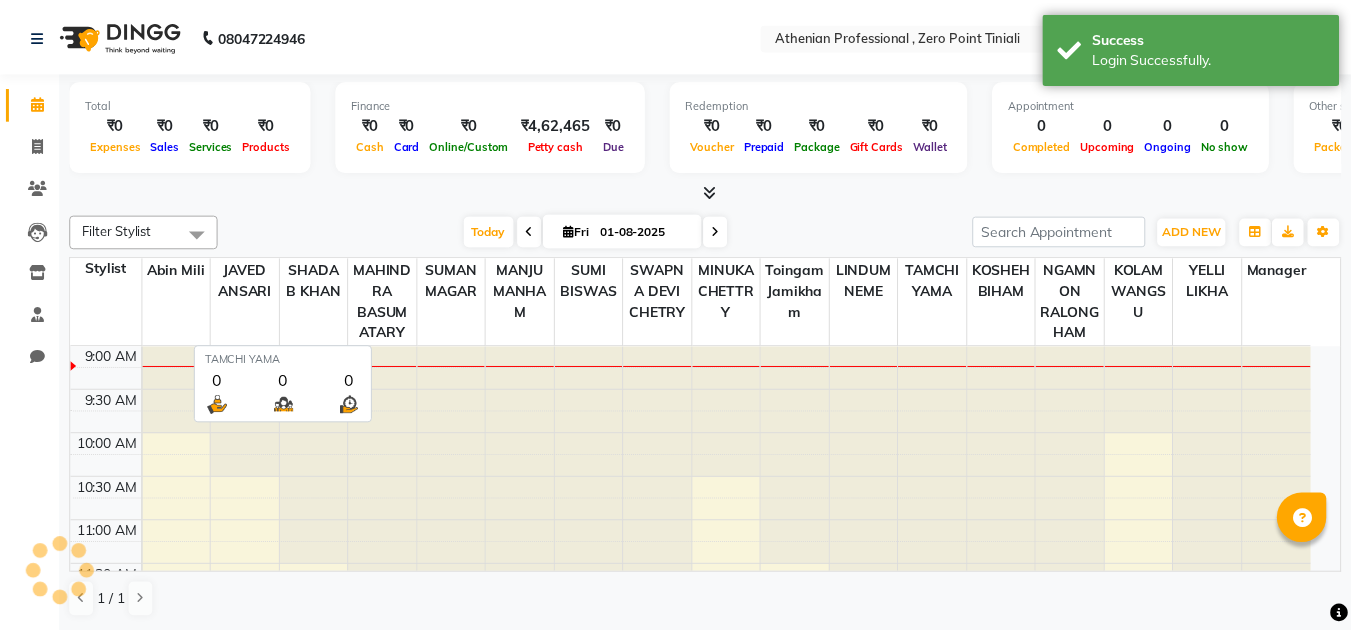 scroll, scrollTop: 0, scrollLeft: 0, axis: both 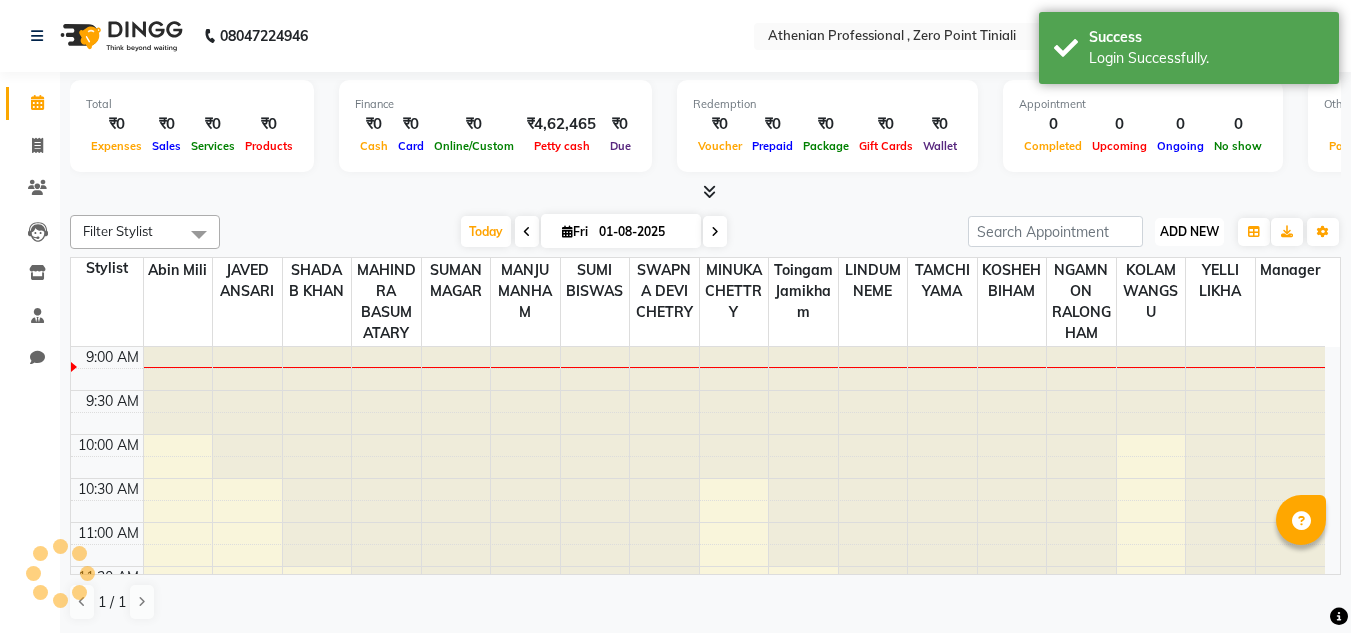 click on "ADD NEW" at bounding box center [1189, 231] 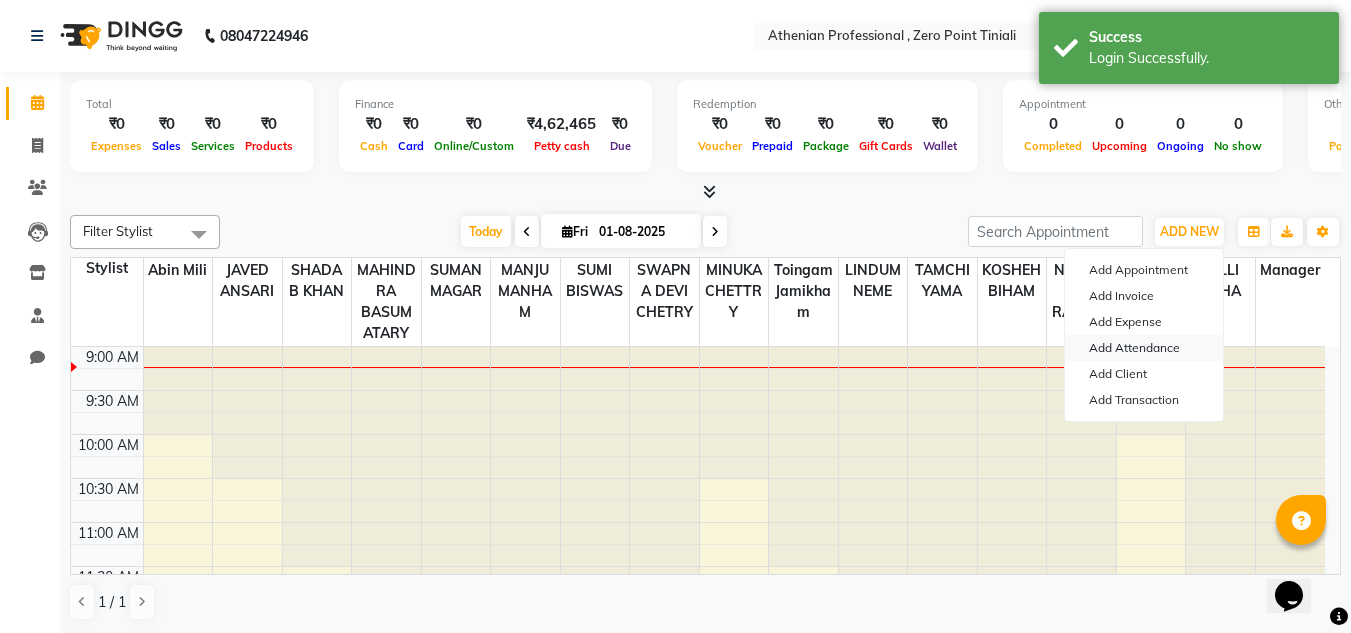 click on "Add Attendance" at bounding box center [1144, 348] 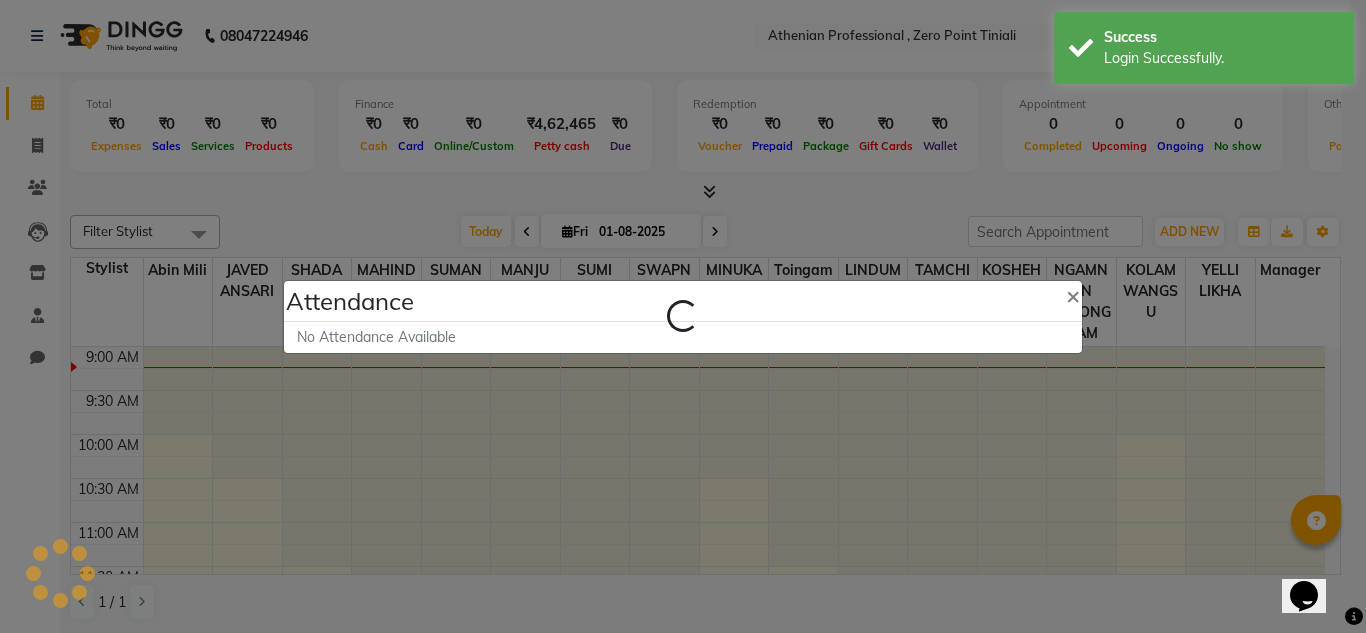 scroll, scrollTop: 0, scrollLeft: 0, axis: both 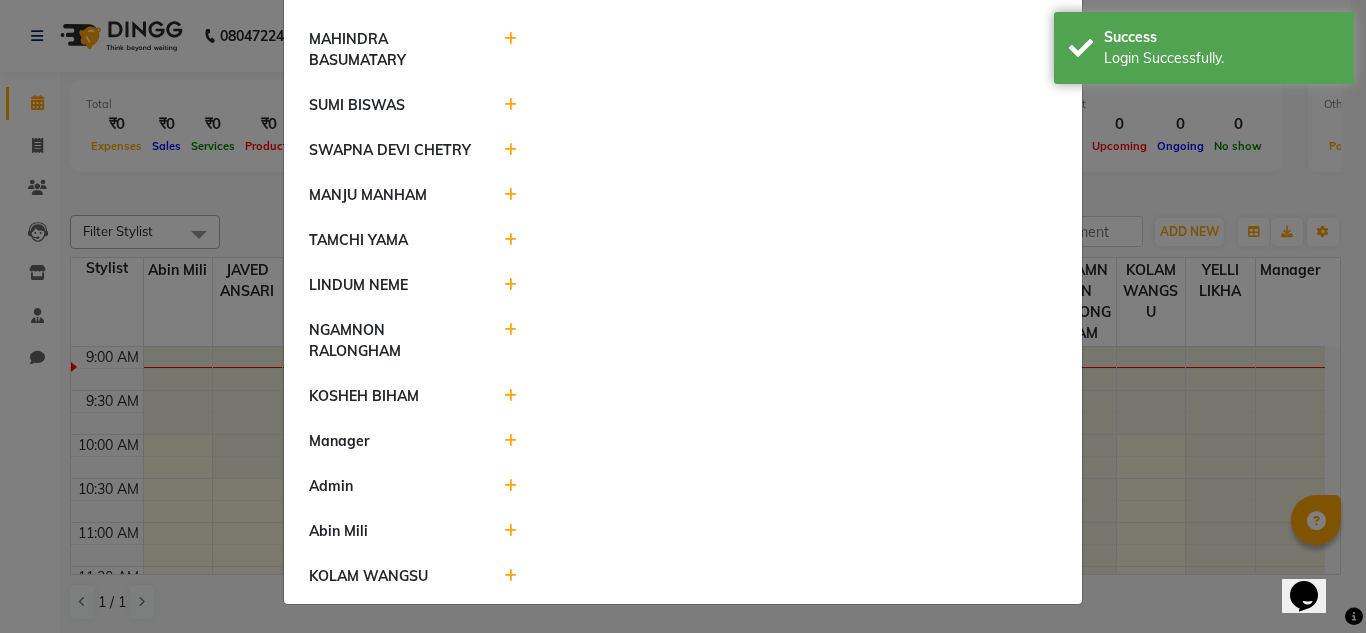click 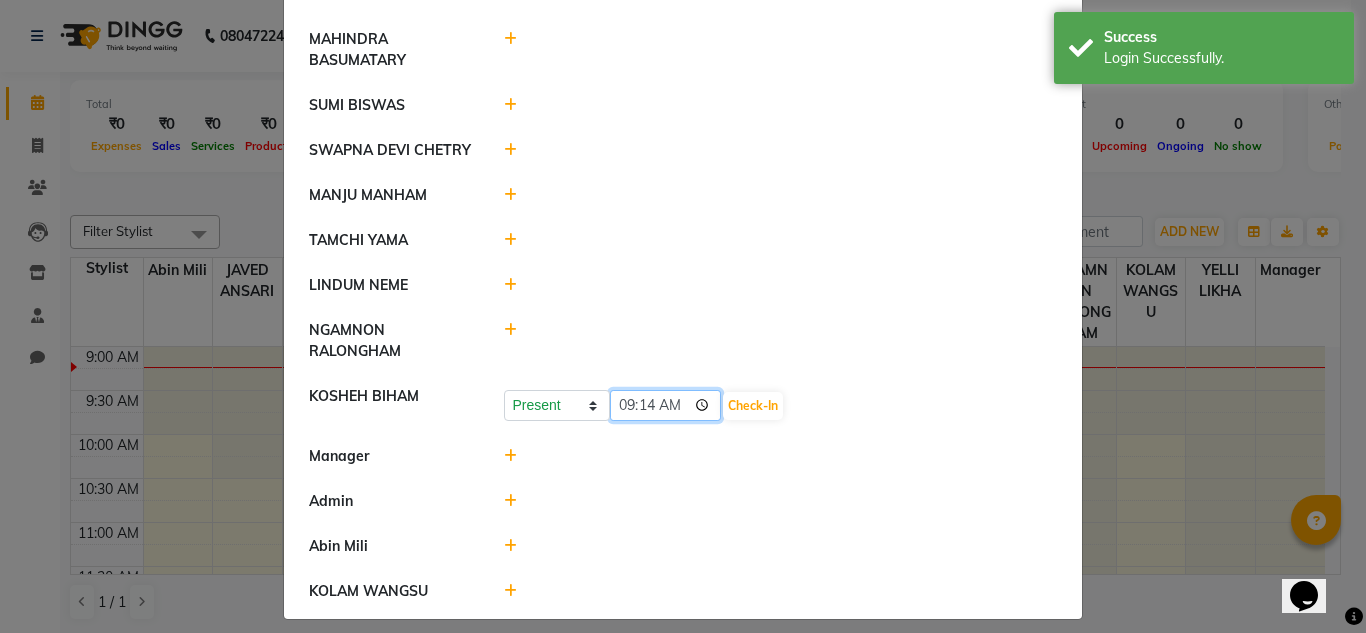 click on "09:14" 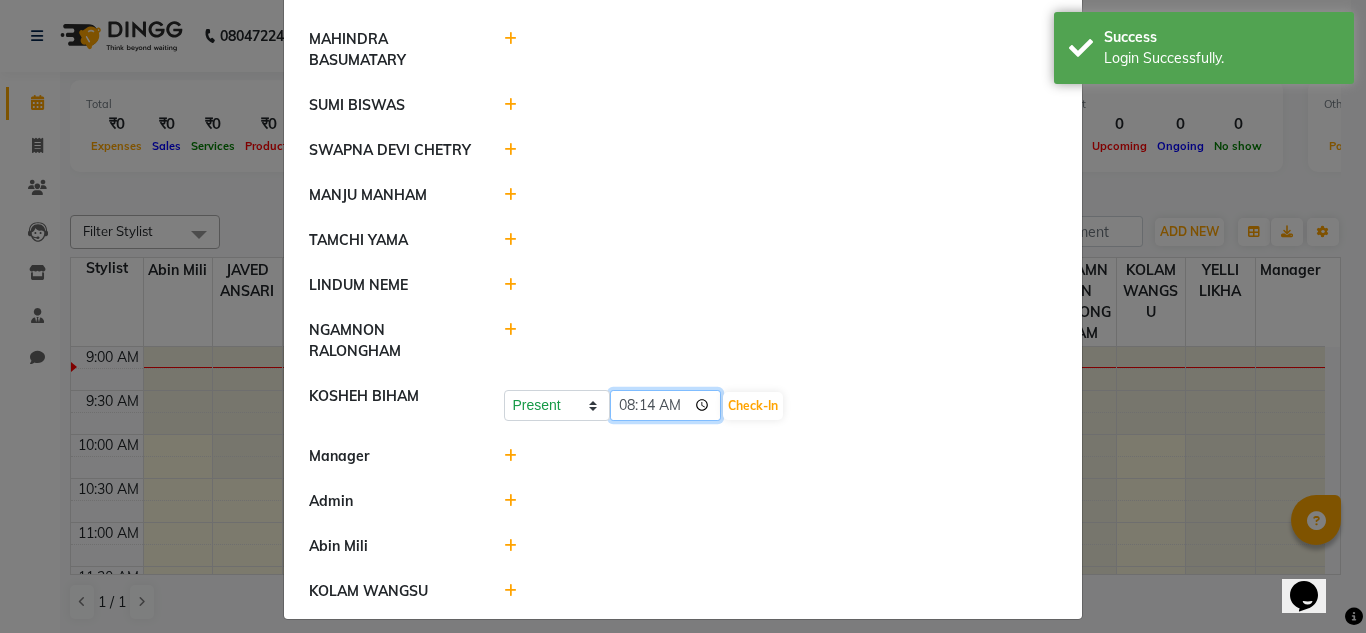 type on "08:00" 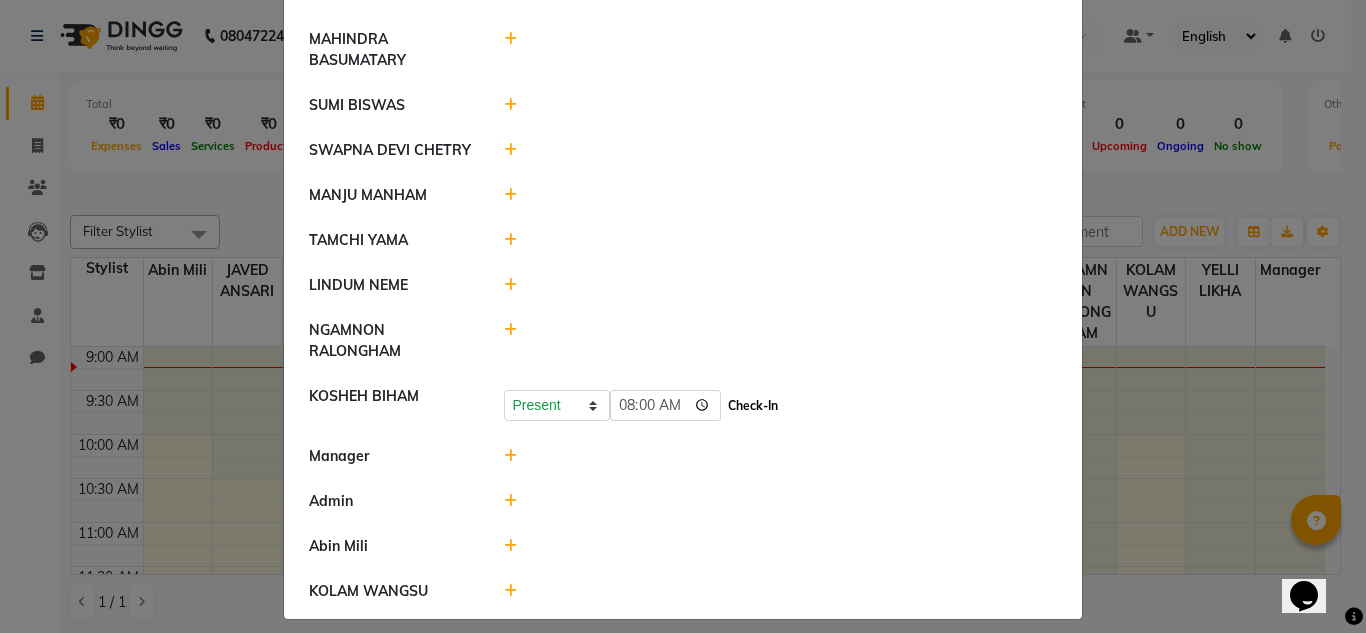 click on "Check-In" 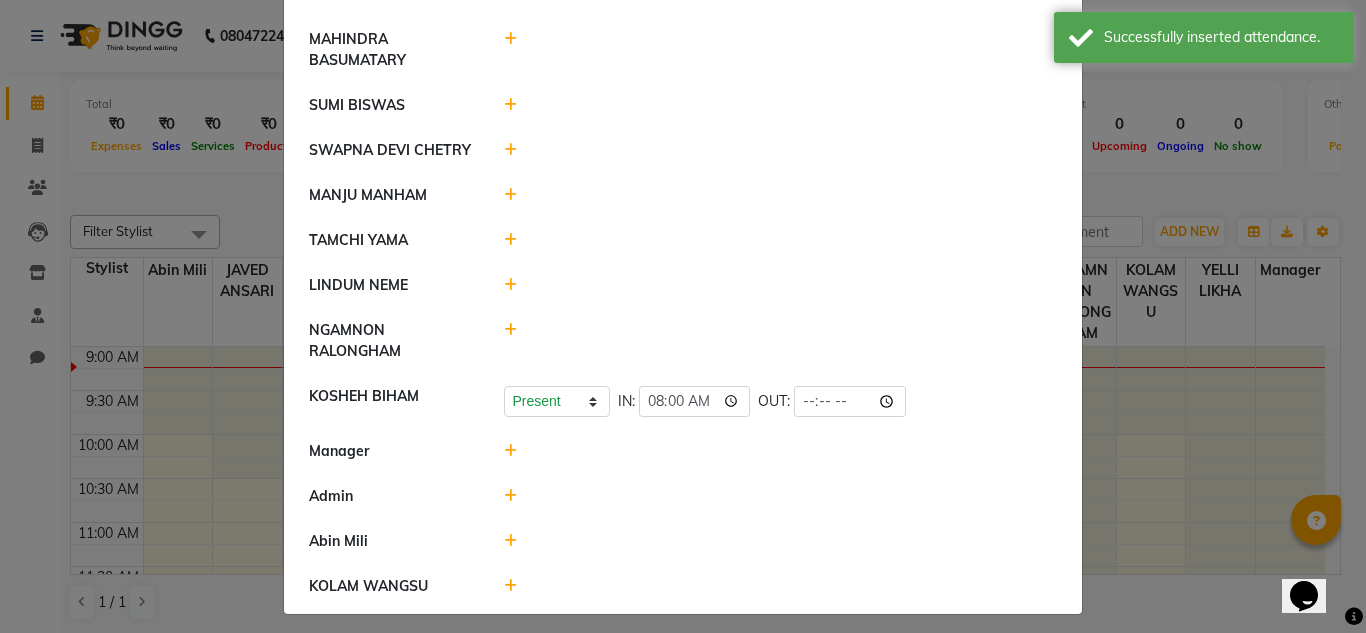 click 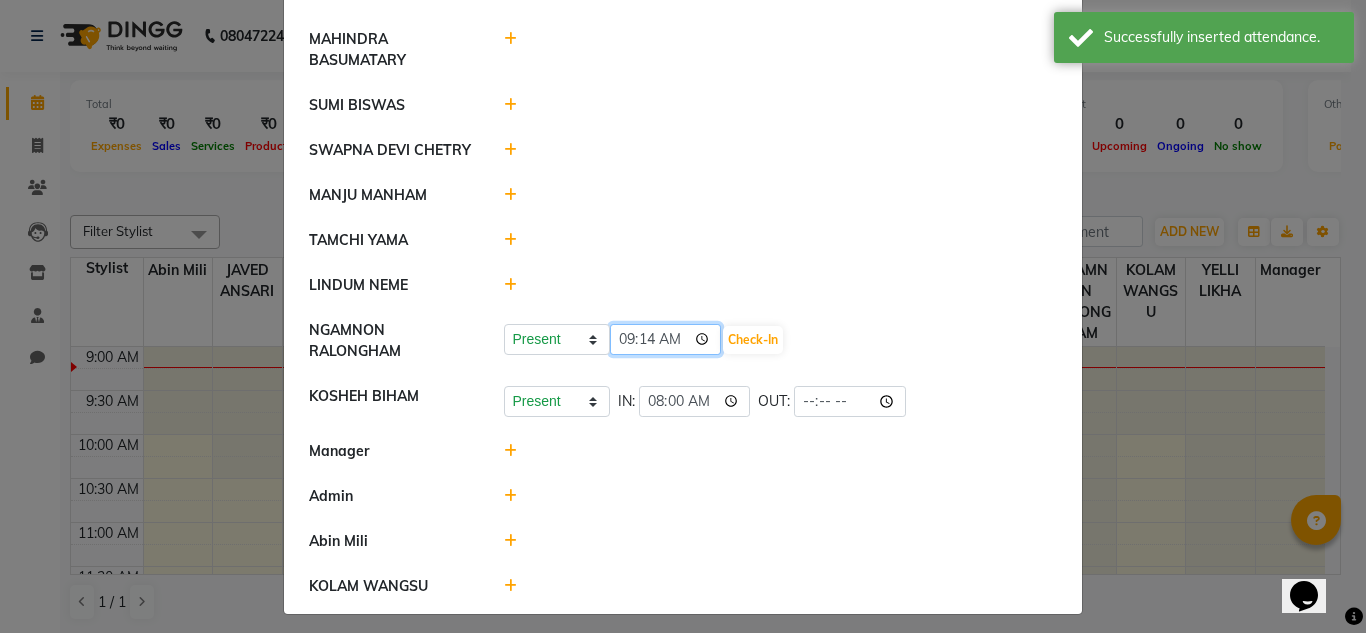 click on "09:14" 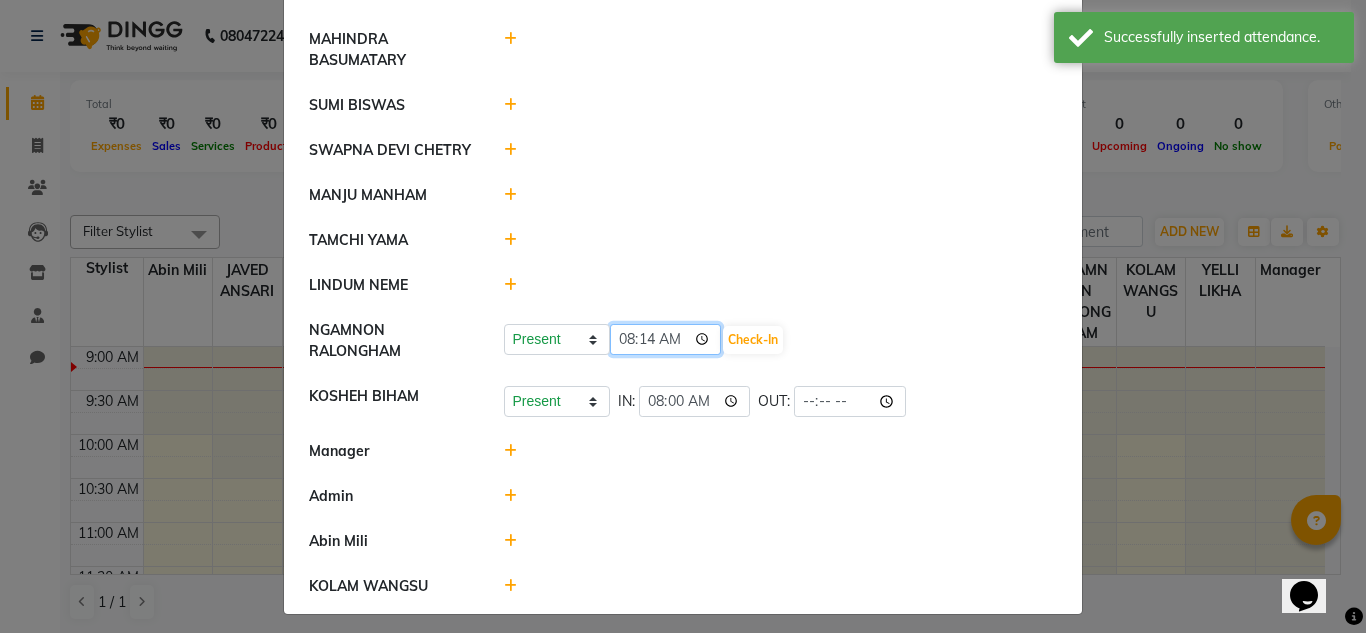 type on "08:00" 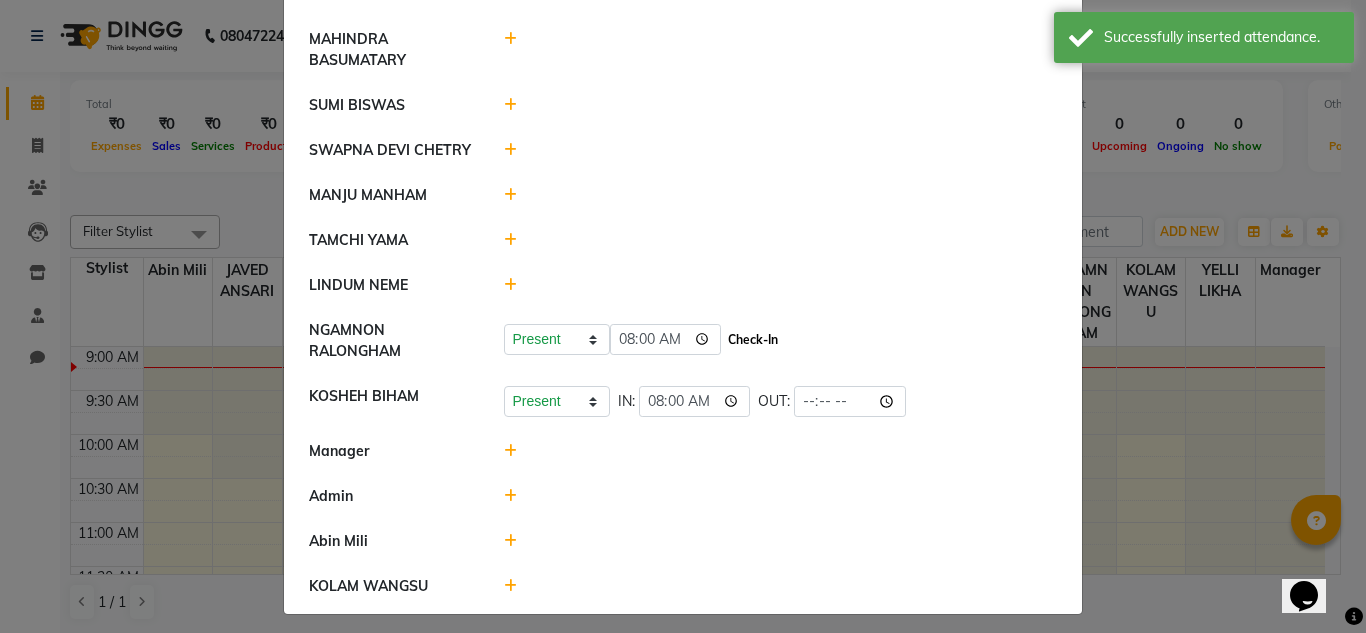 click on "Check-In" 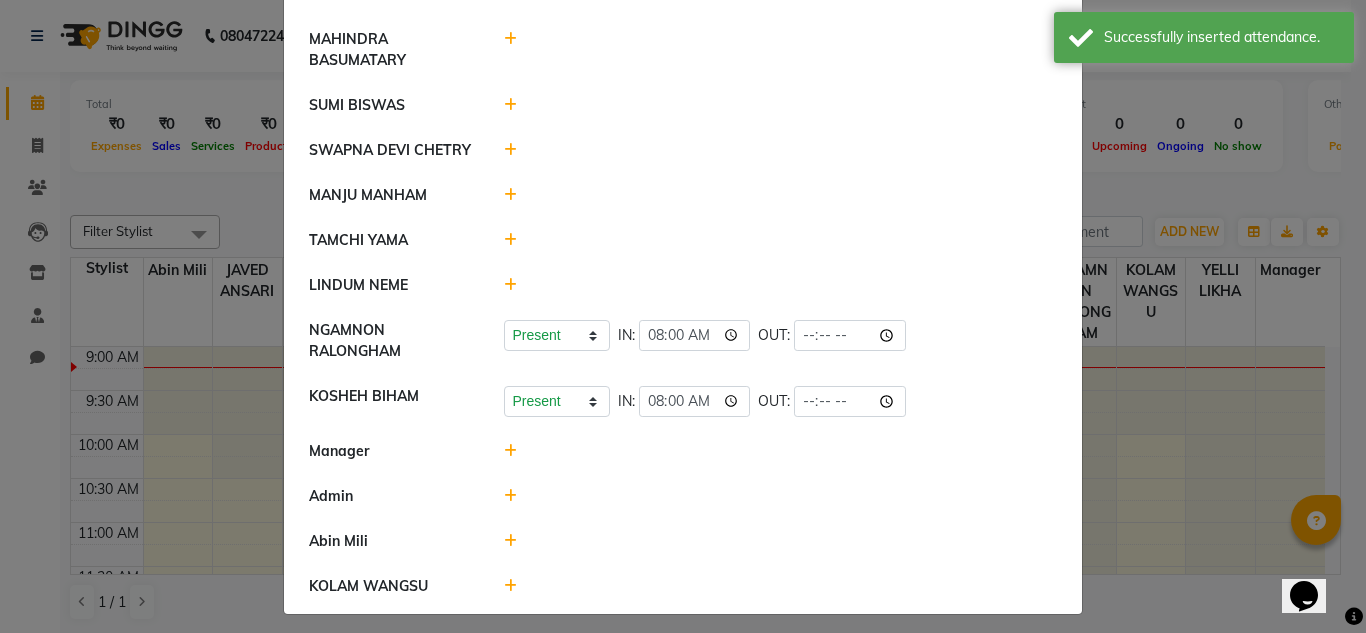click 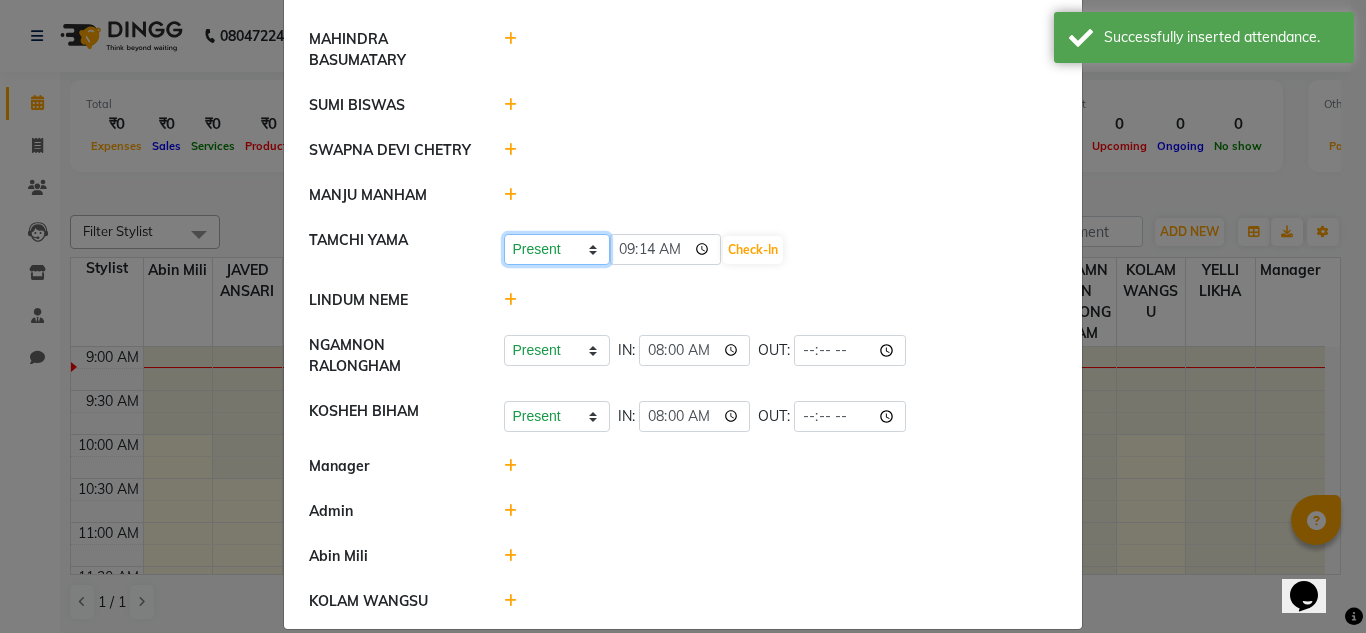 click on "Present Absent Late Half Day Weekly Off" 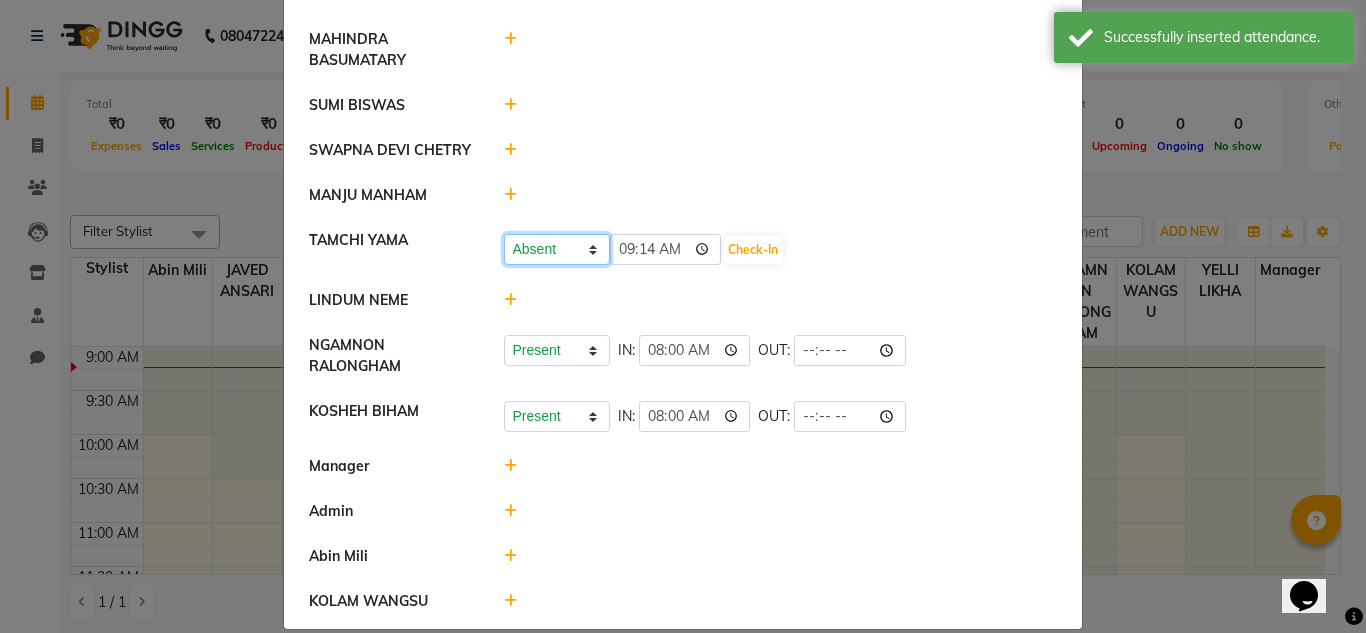 click on "Present Absent Late Half Day Weekly Off" 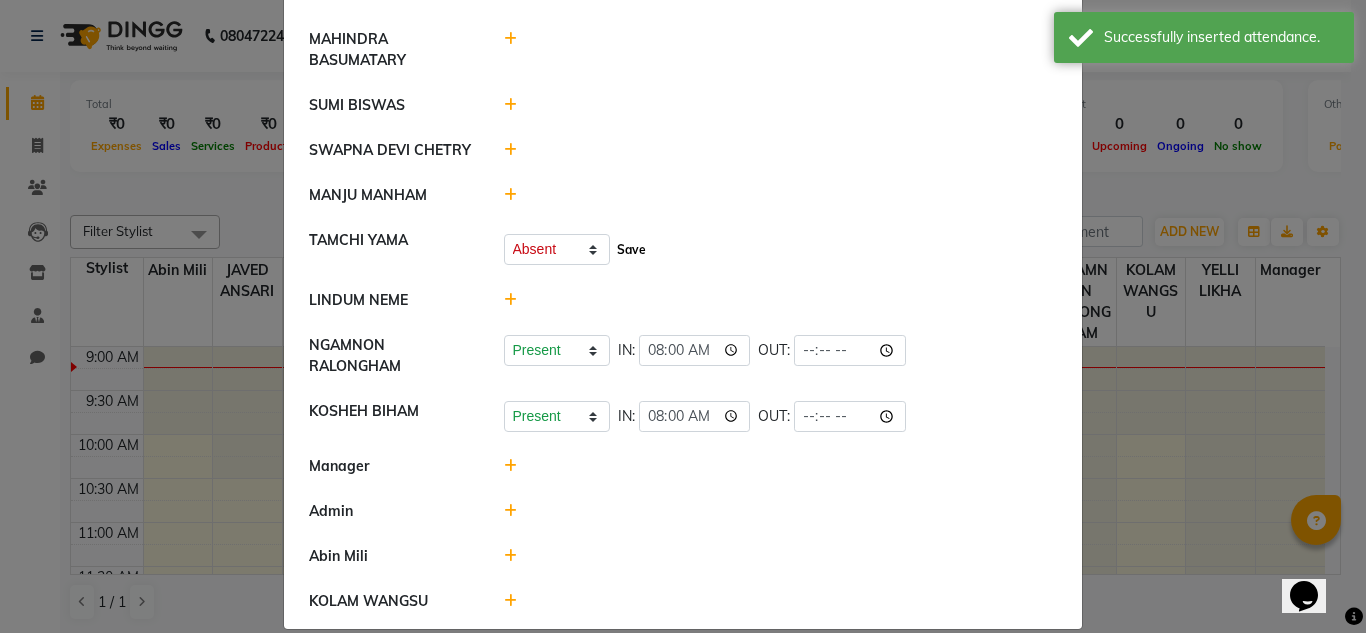 click on "Save" 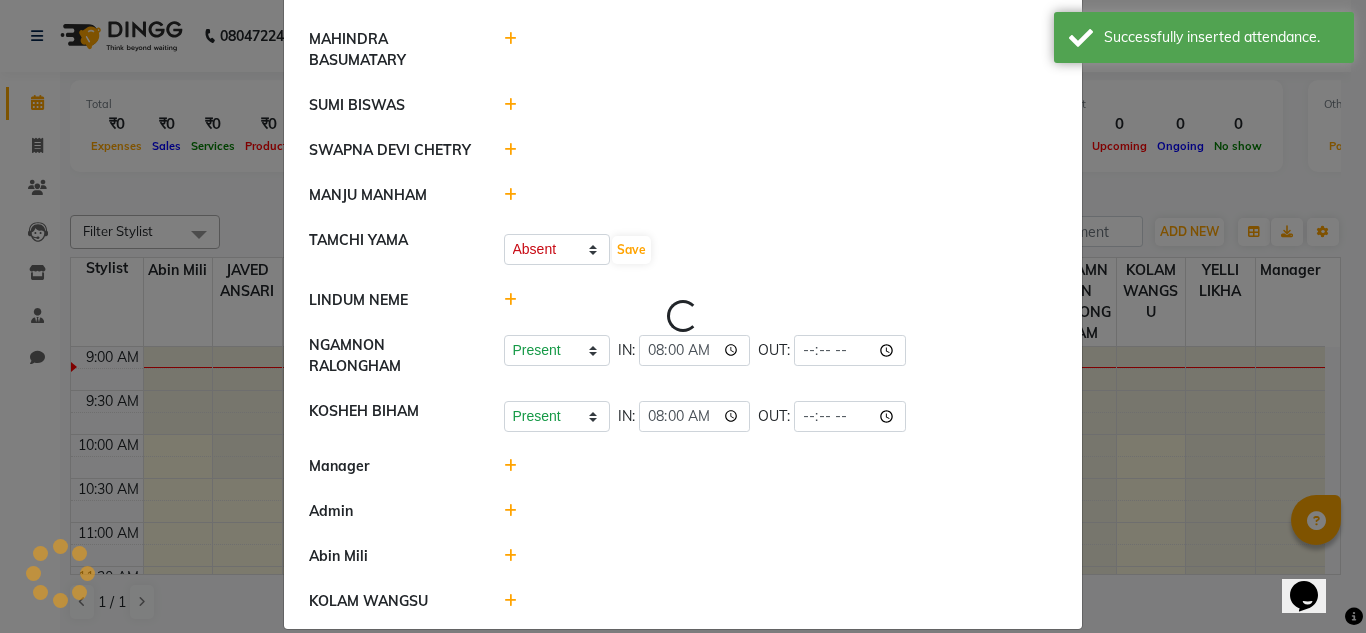 select on "A" 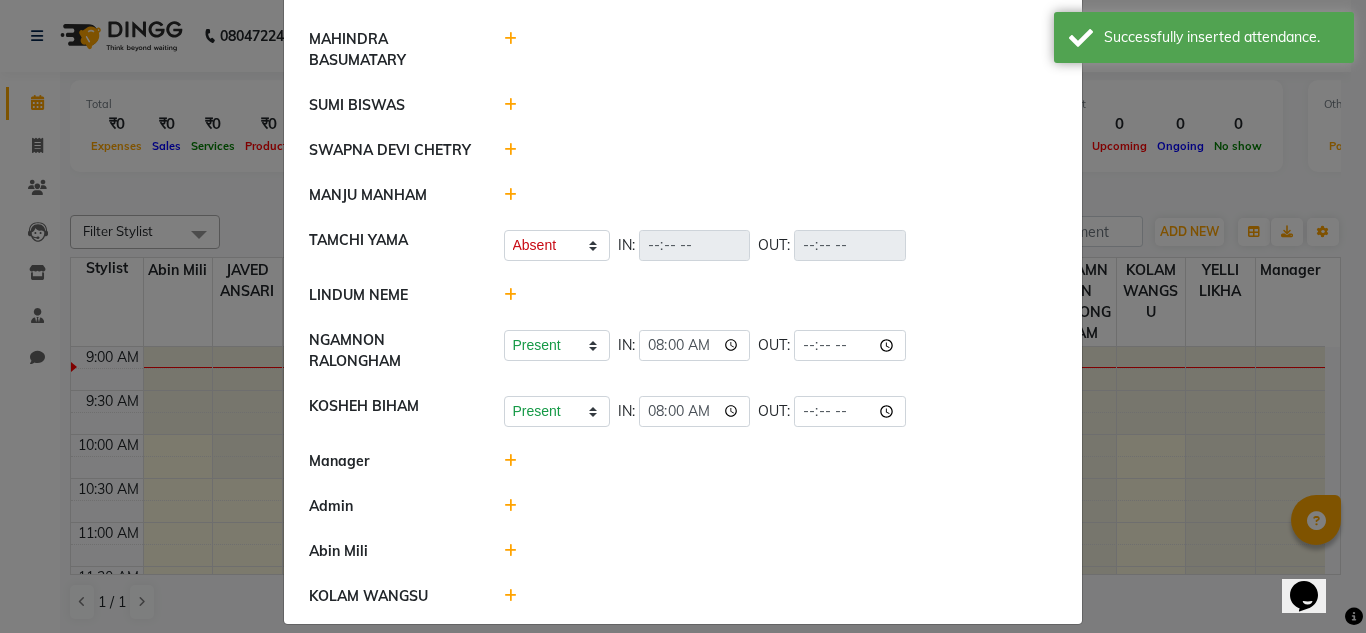 click 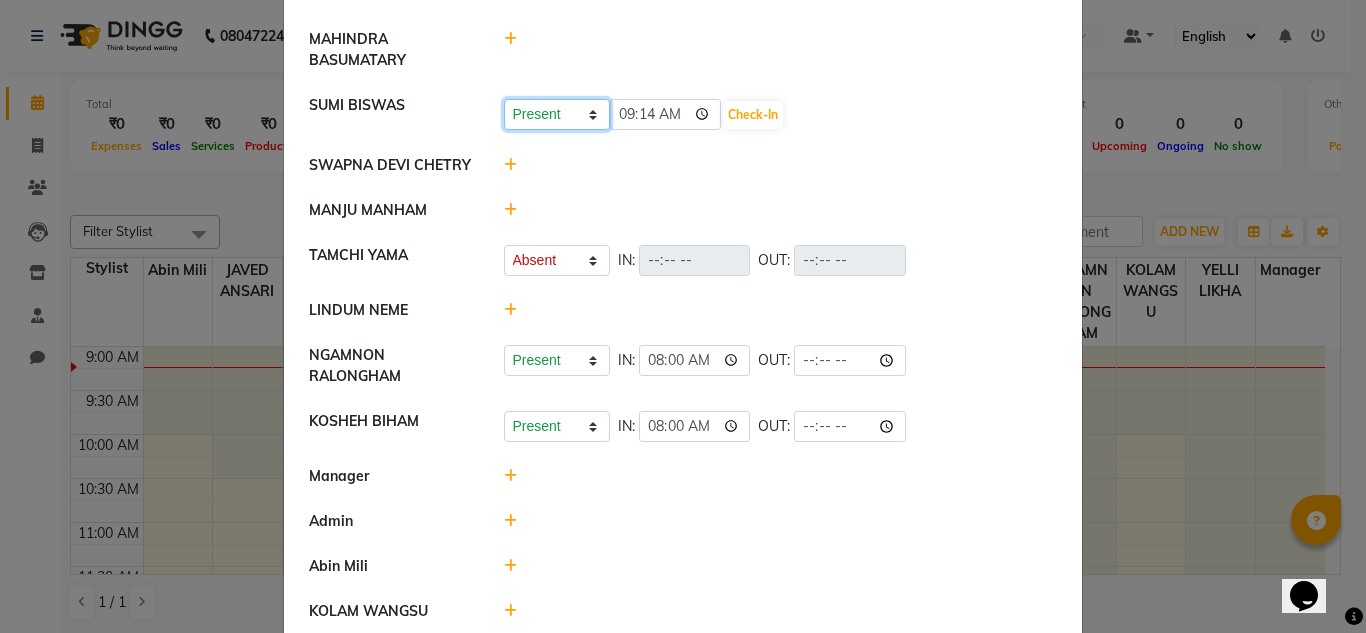 click on "Present Absent Late Half Day Weekly Off" 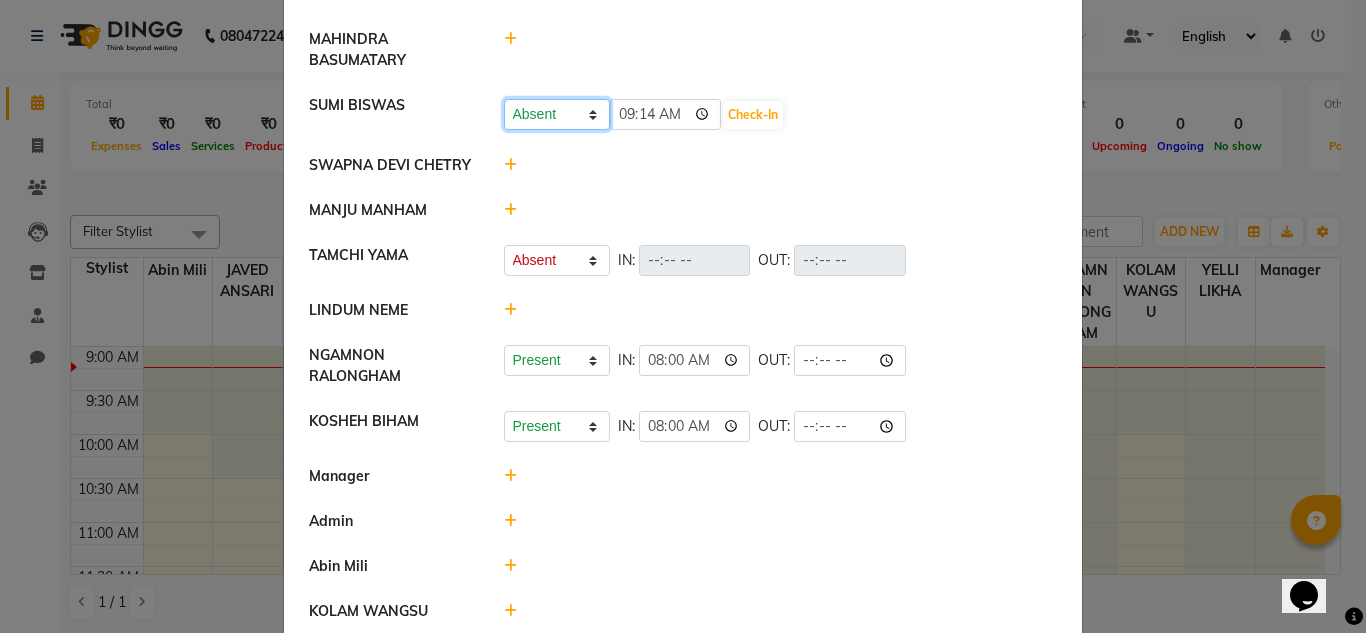 click on "Present Absent Late Half Day Weekly Off" 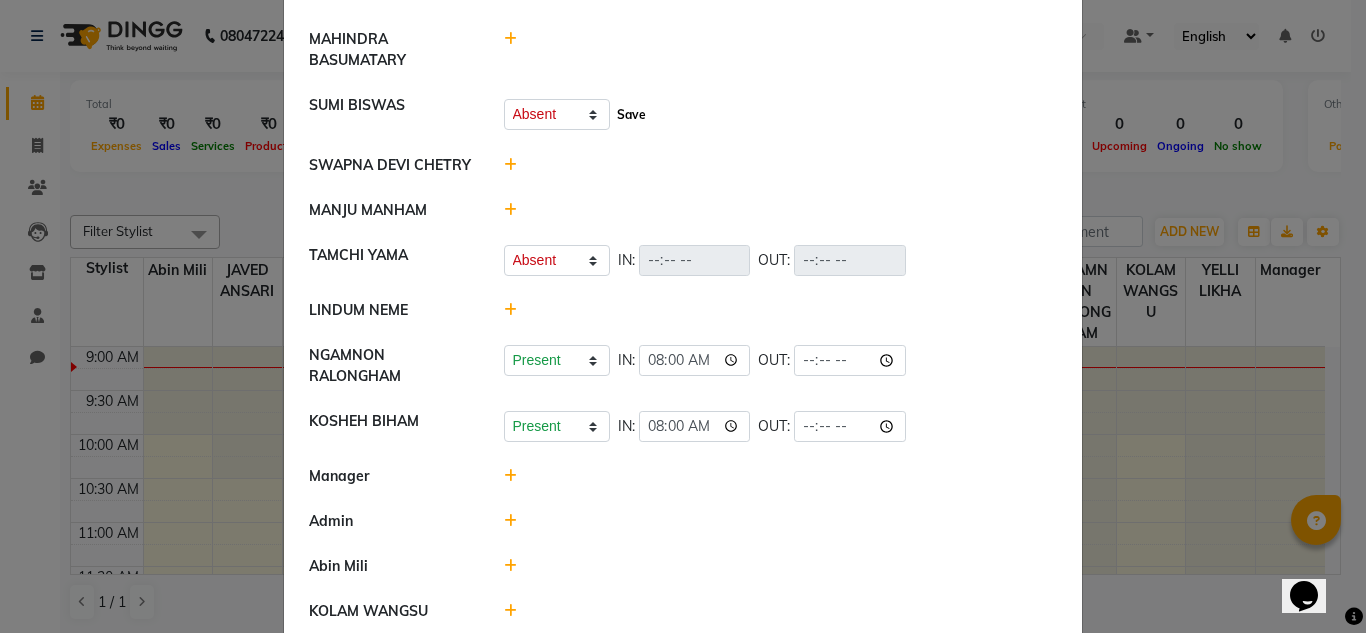 click on "Save" 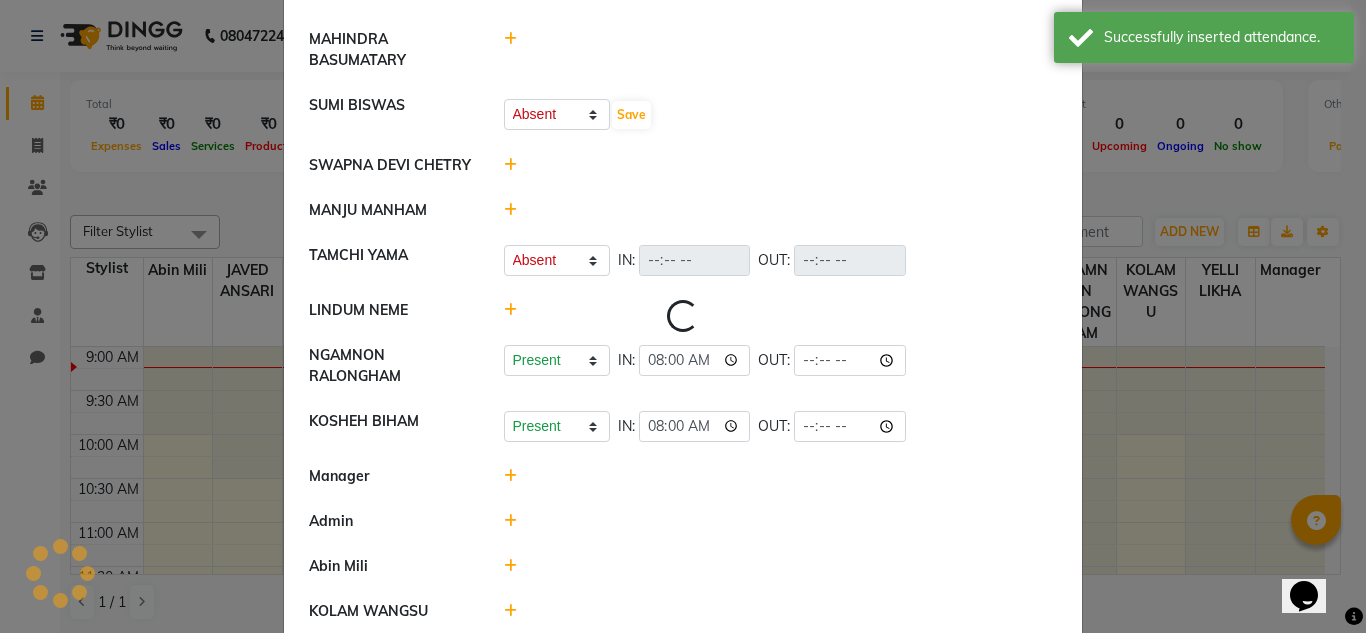 select on "A" 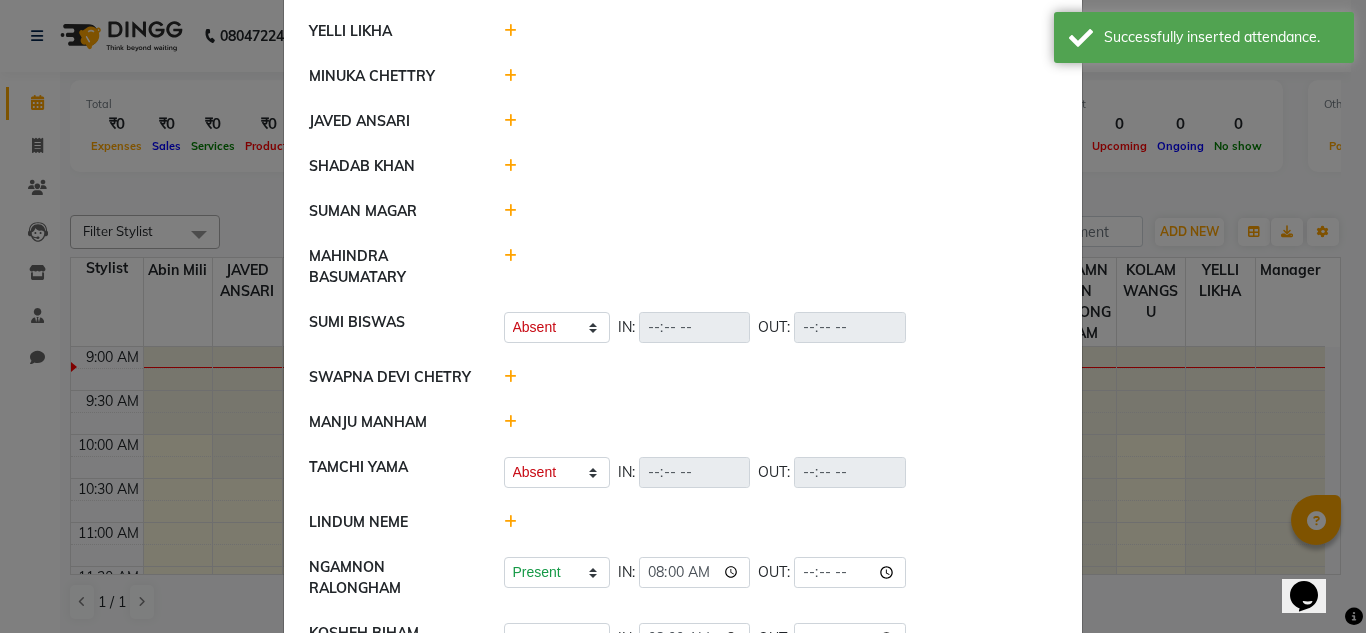 scroll, scrollTop: 106, scrollLeft: 0, axis: vertical 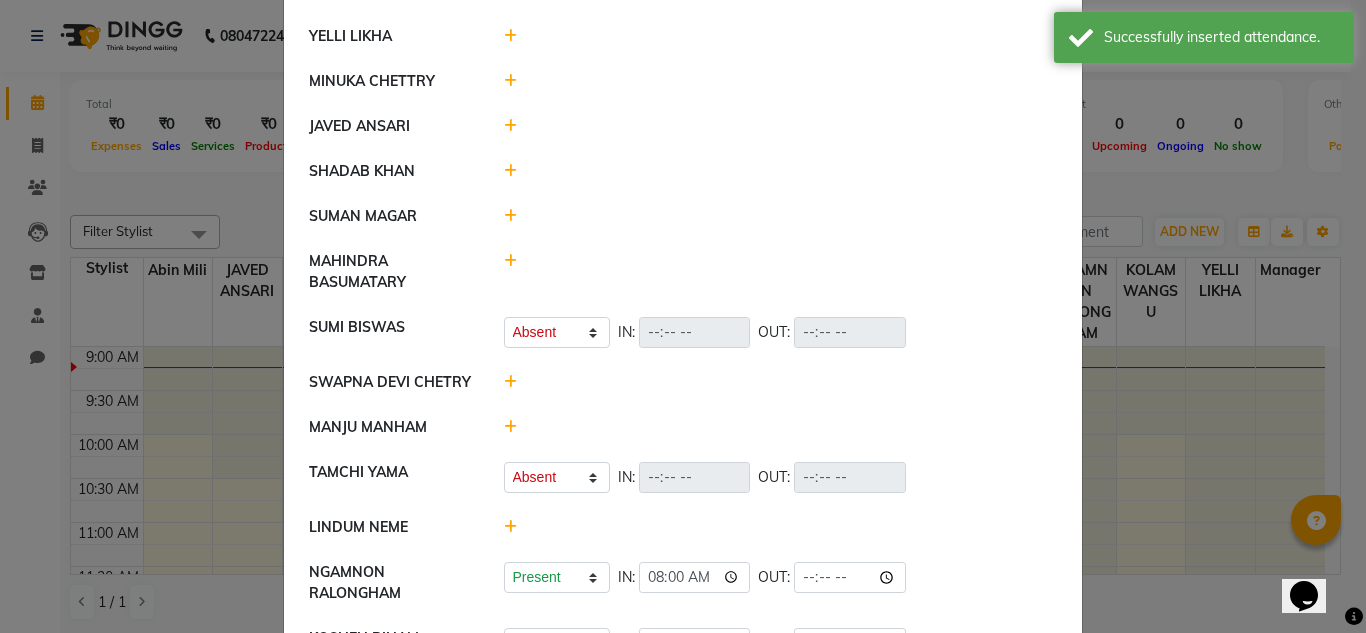 click 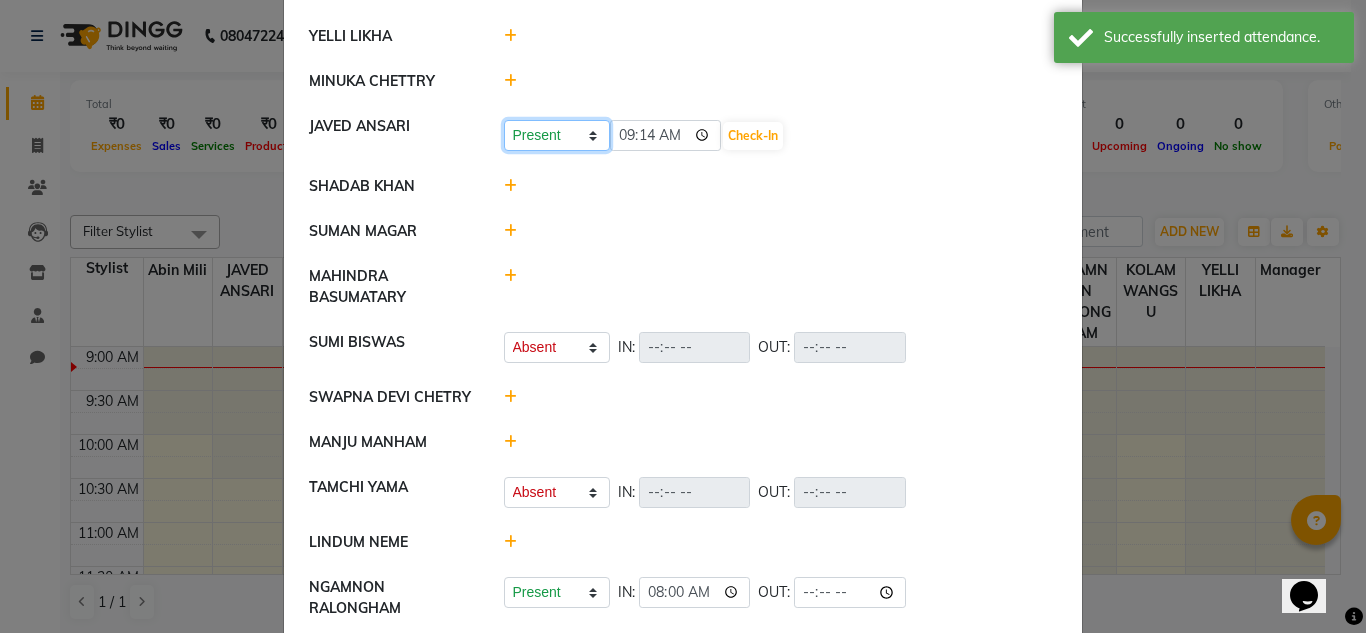 click on "Present Absent Late Half Day Weekly Off" 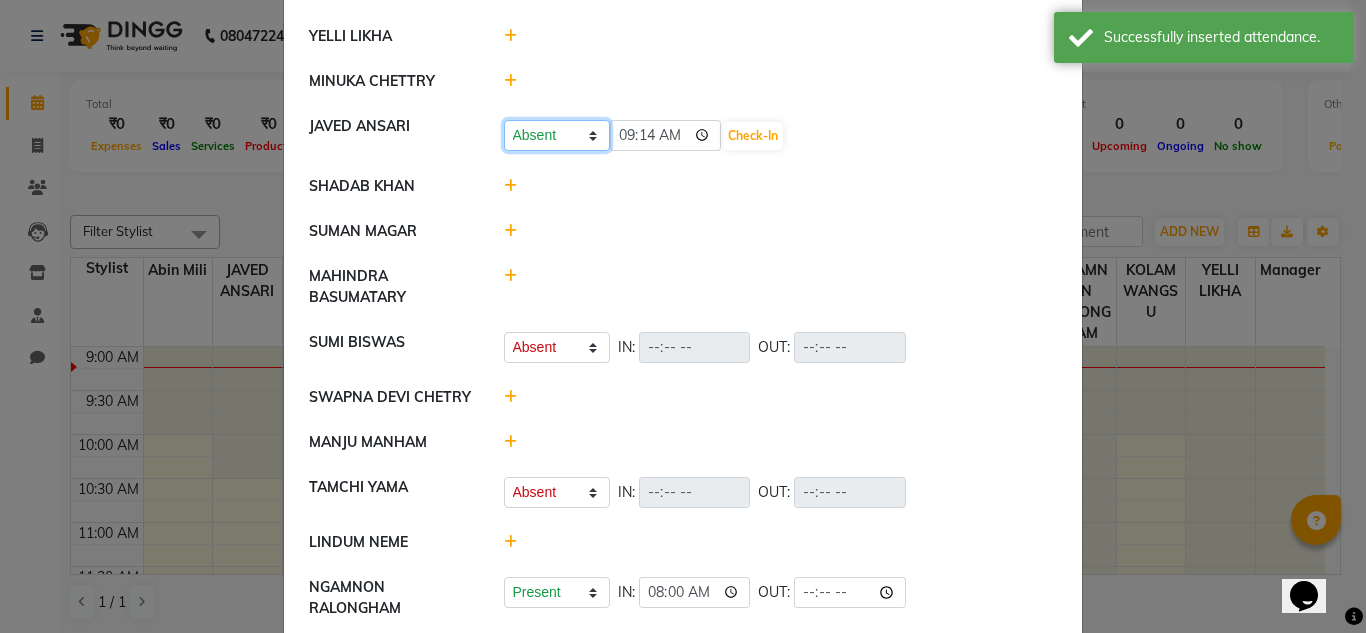 click on "Present Absent Late Half Day Weekly Off" 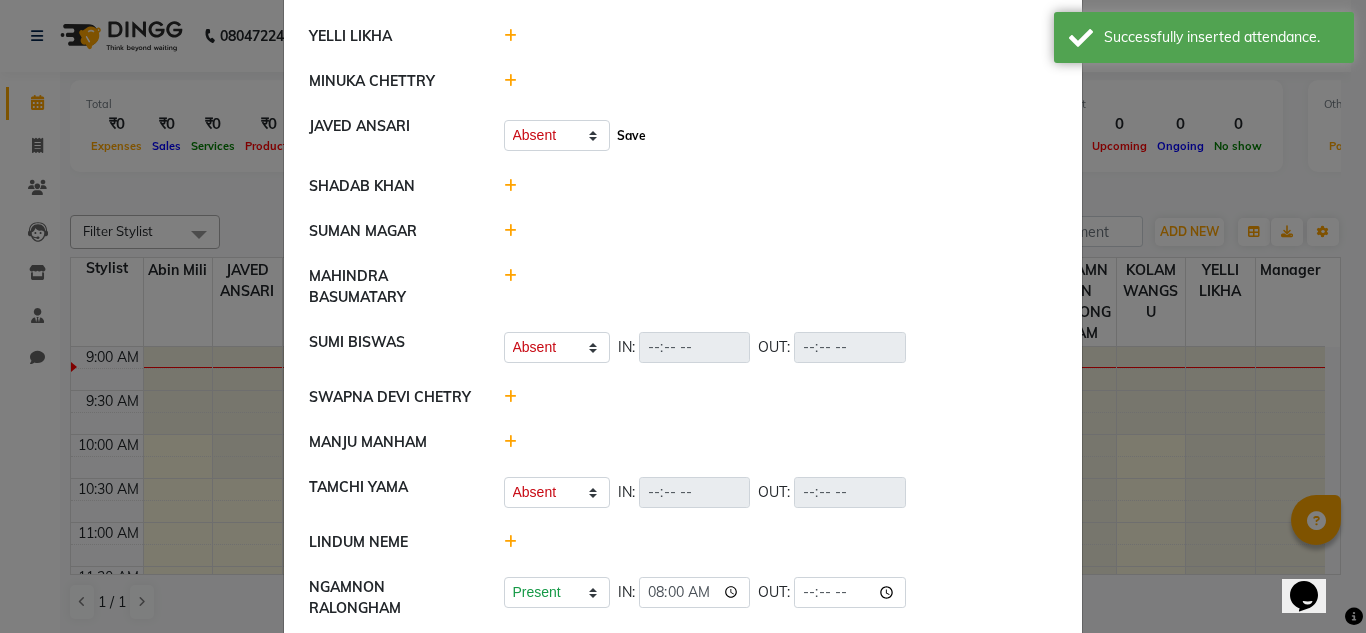click on "Save" 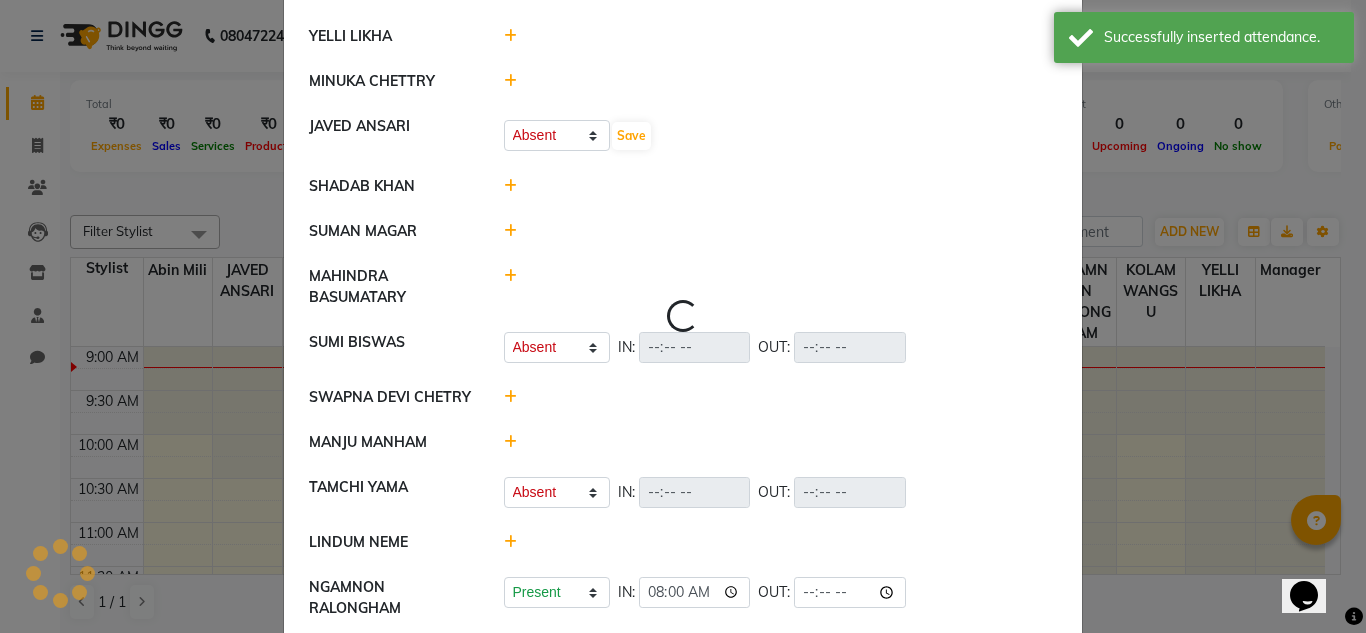 select on "A" 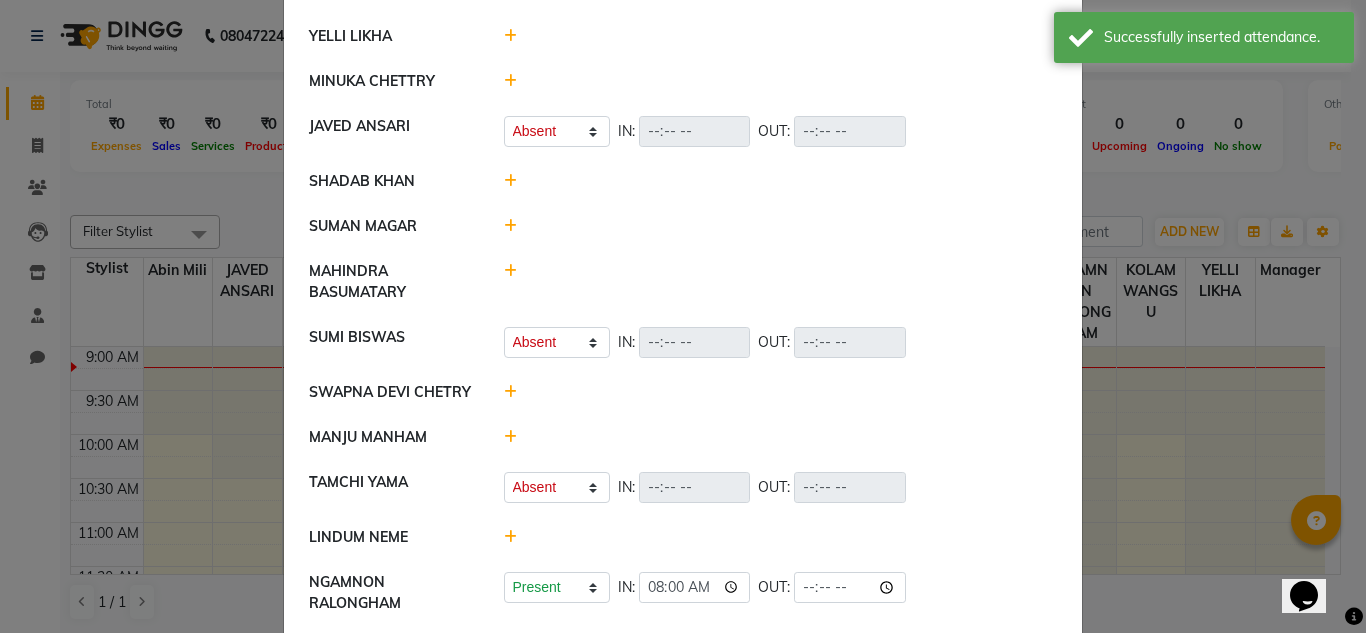 scroll, scrollTop: 0, scrollLeft: 0, axis: both 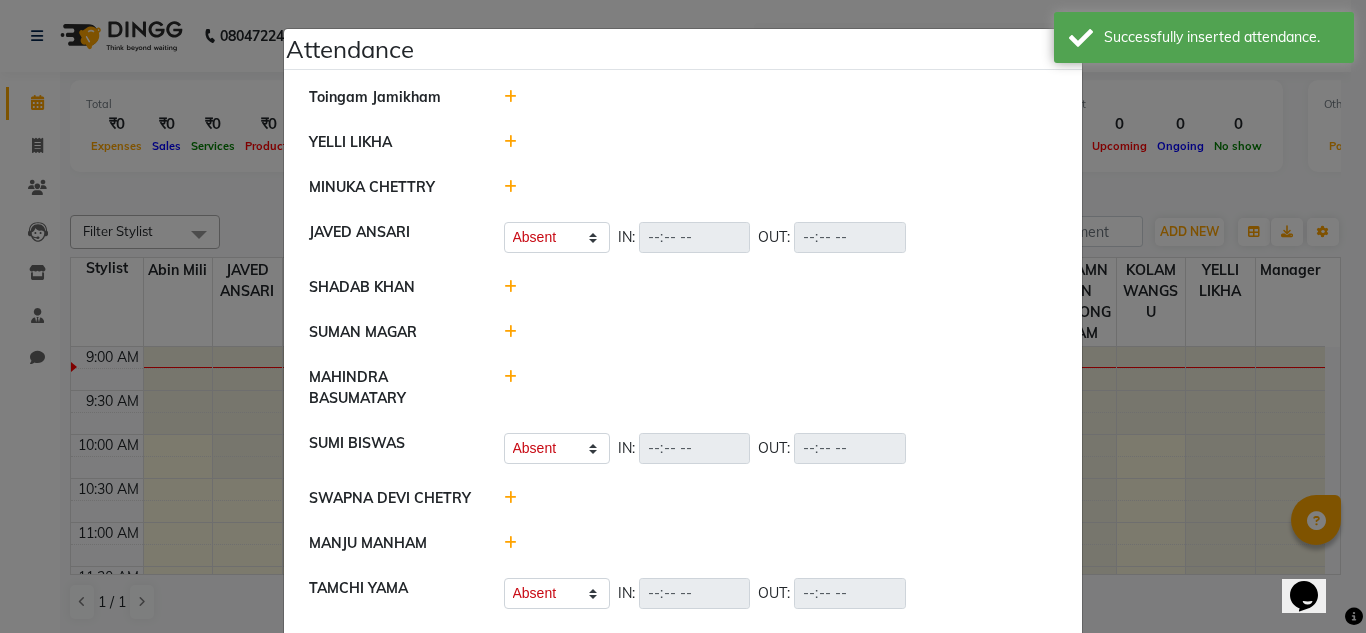 click 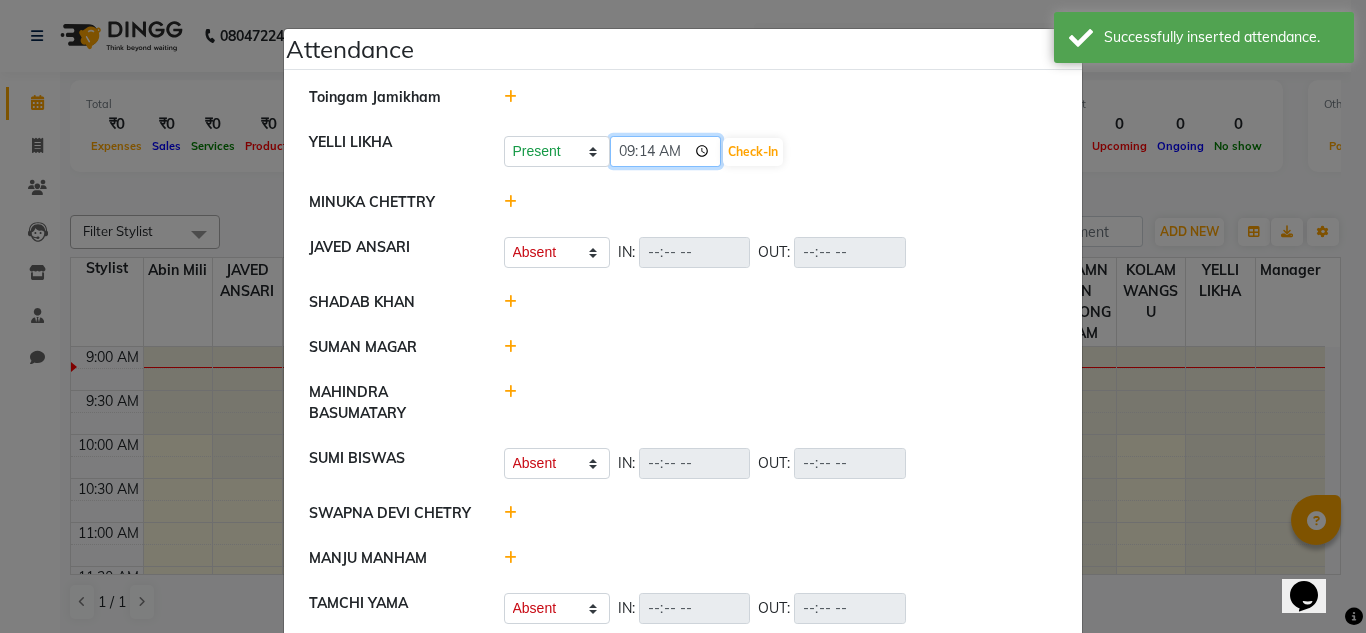 click on "09:14" 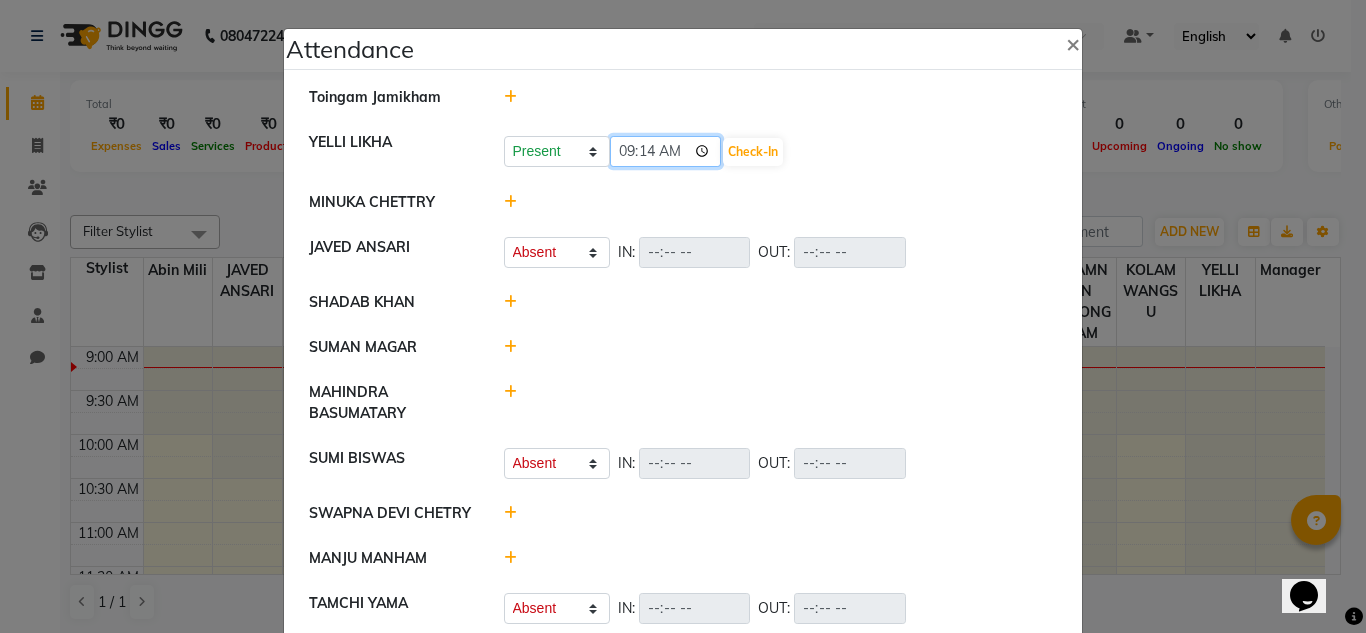type on "09:00" 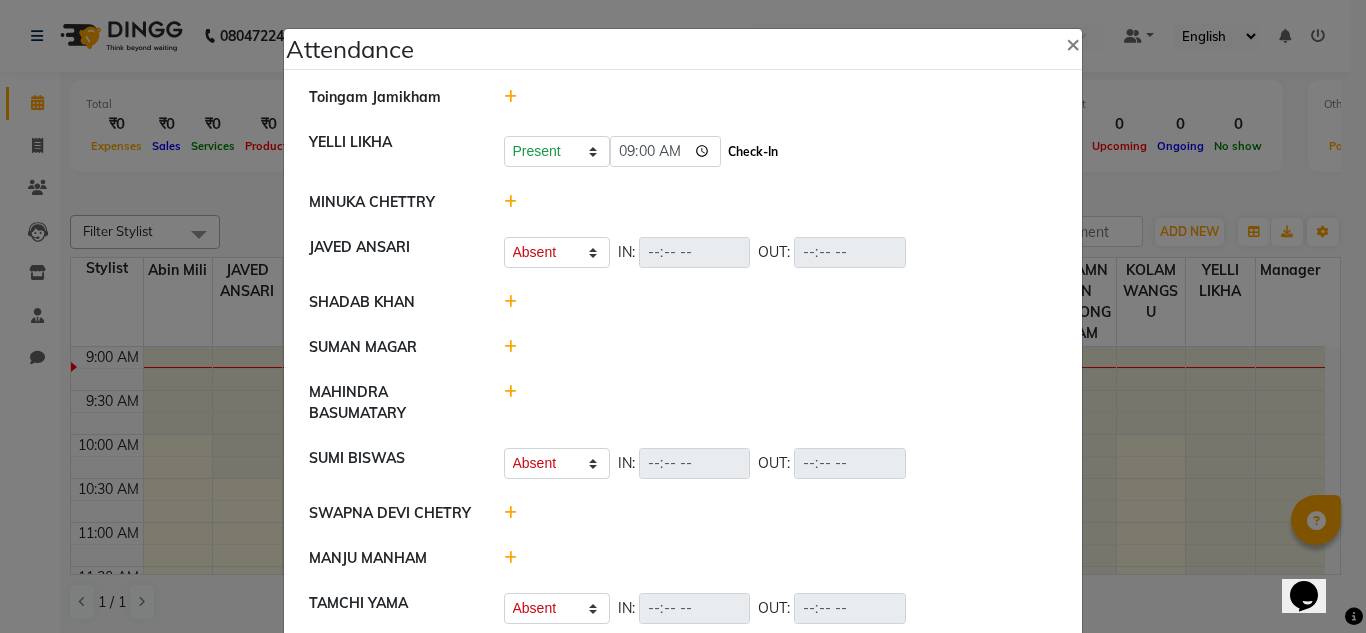 click on "Check-In" 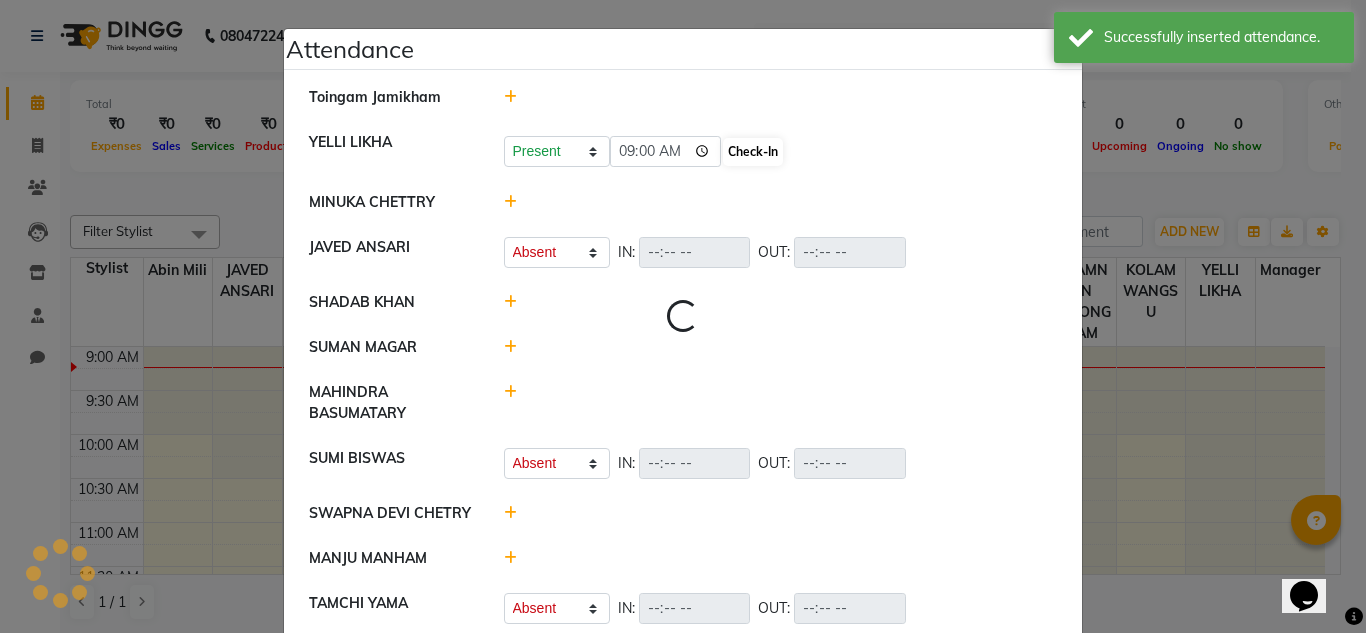 select on "A" 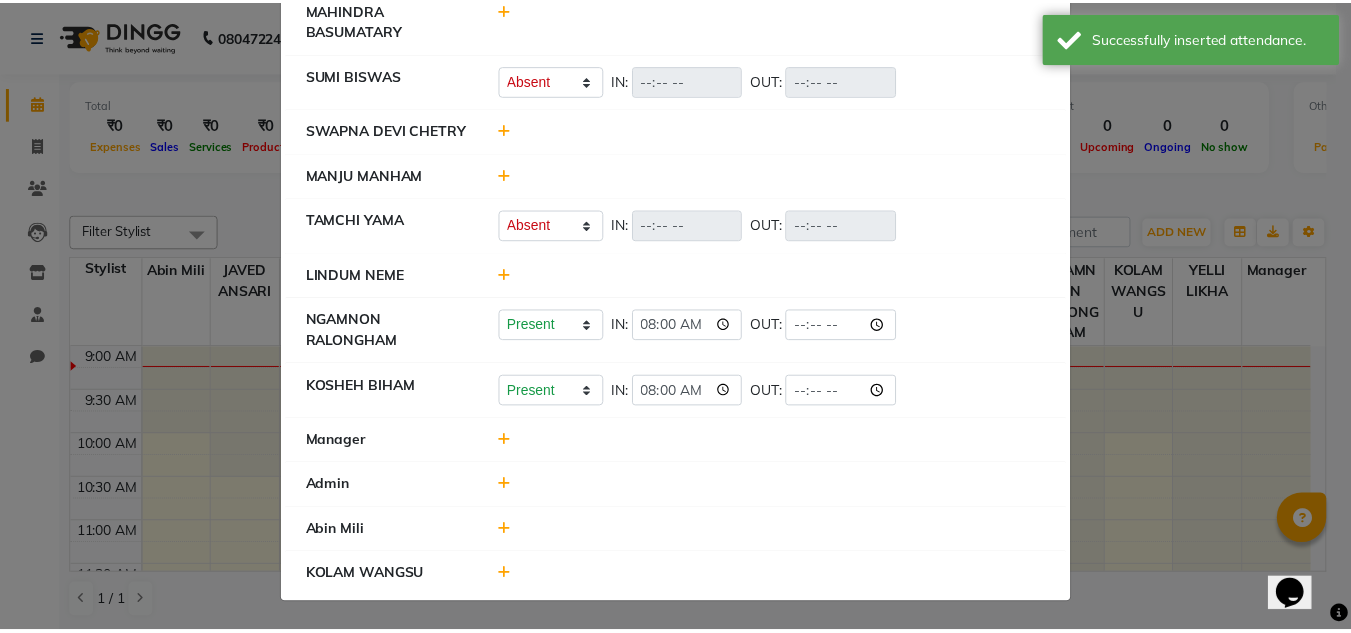 scroll, scrollTop: 0, scrollLeft: 0, axis: both 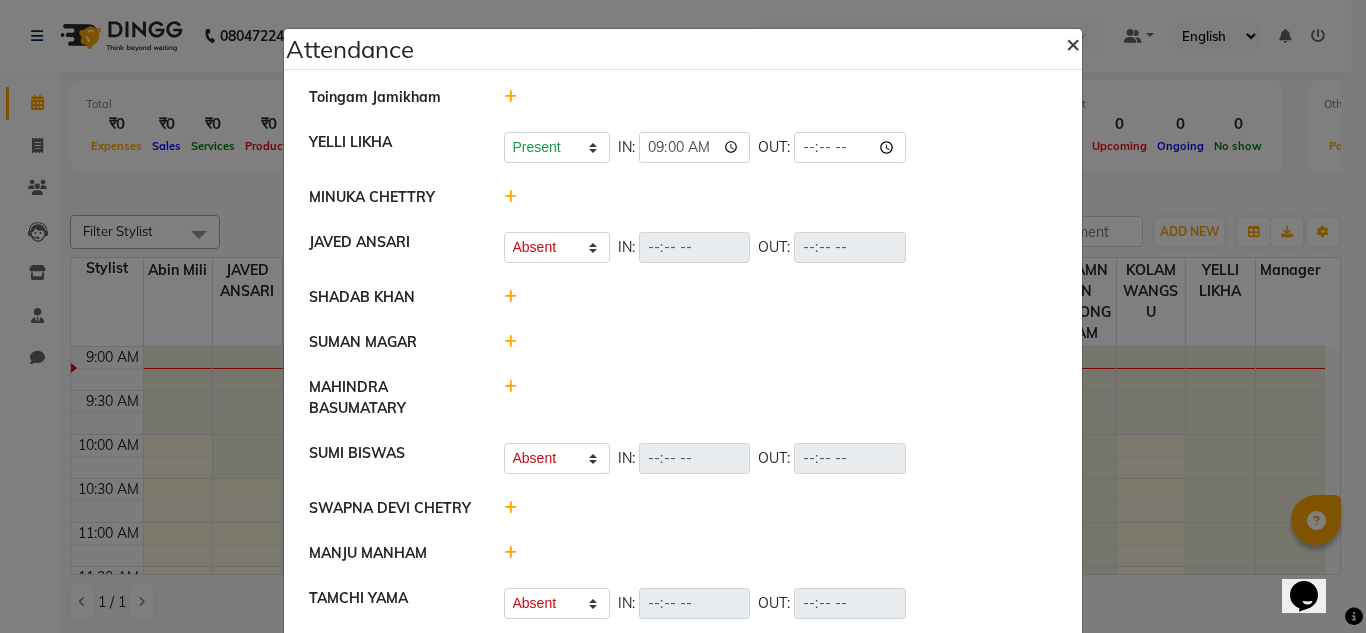 click on "×" 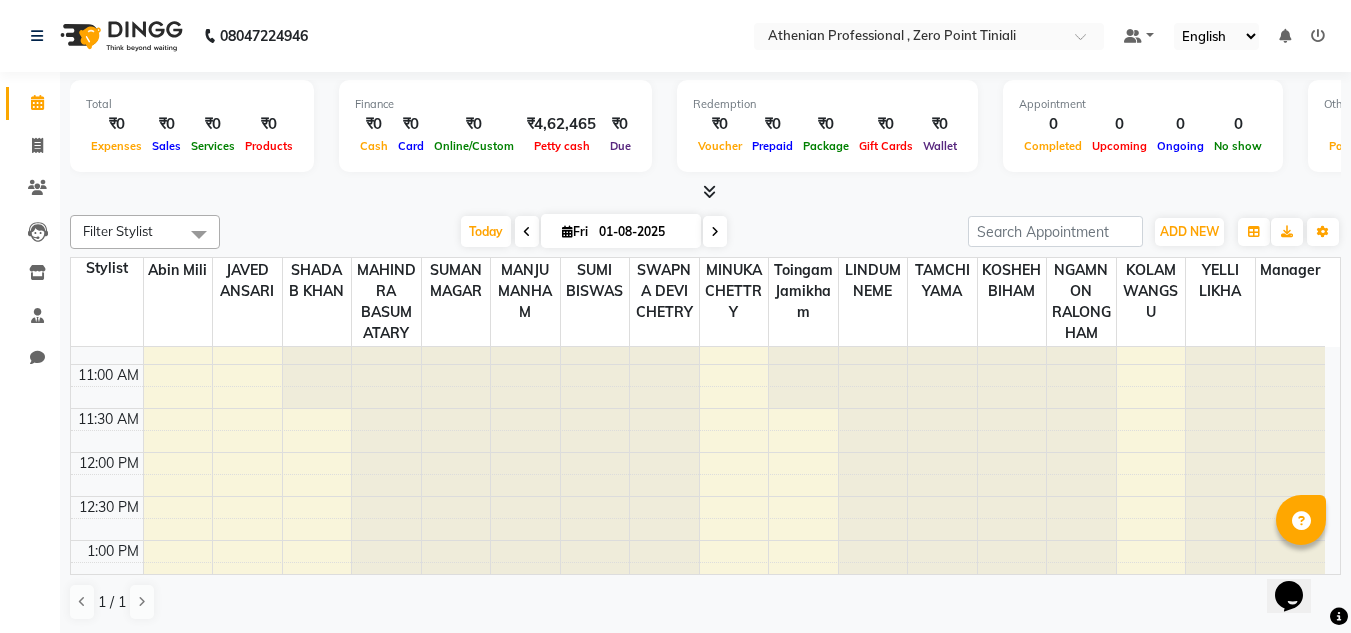 scroll, scrollTop: 0, scrollLeft: 0, axis: both 